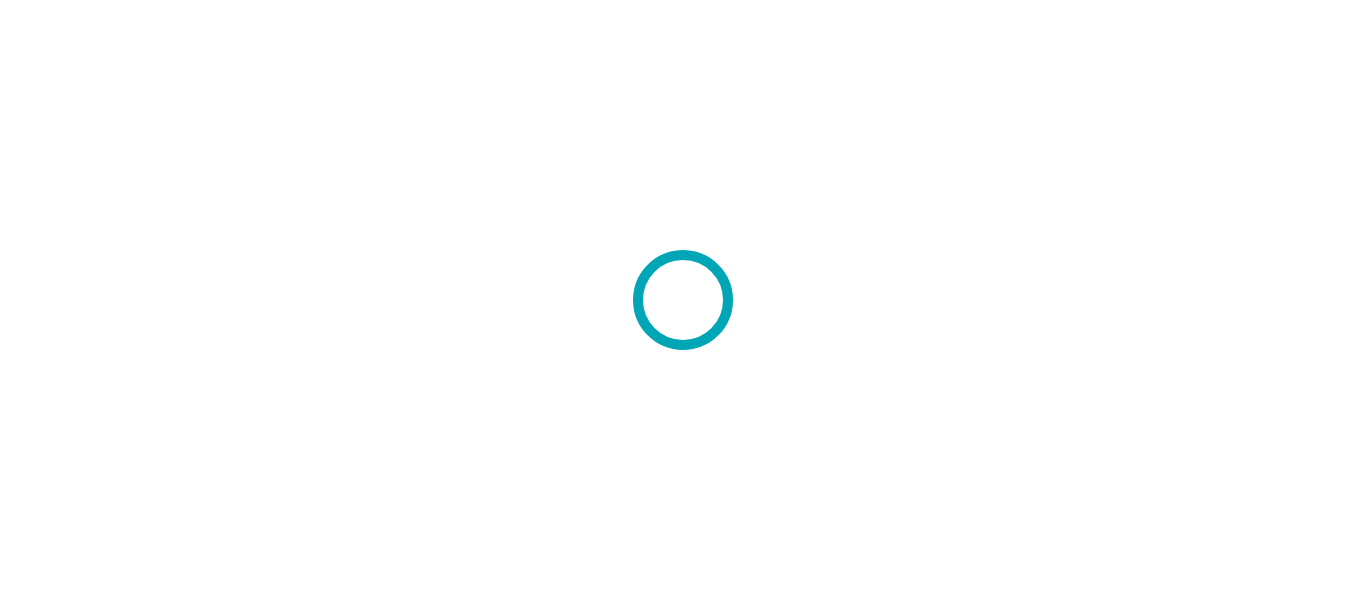 scroll, scrollTop: 0, scrollLeft: 0, axis: both 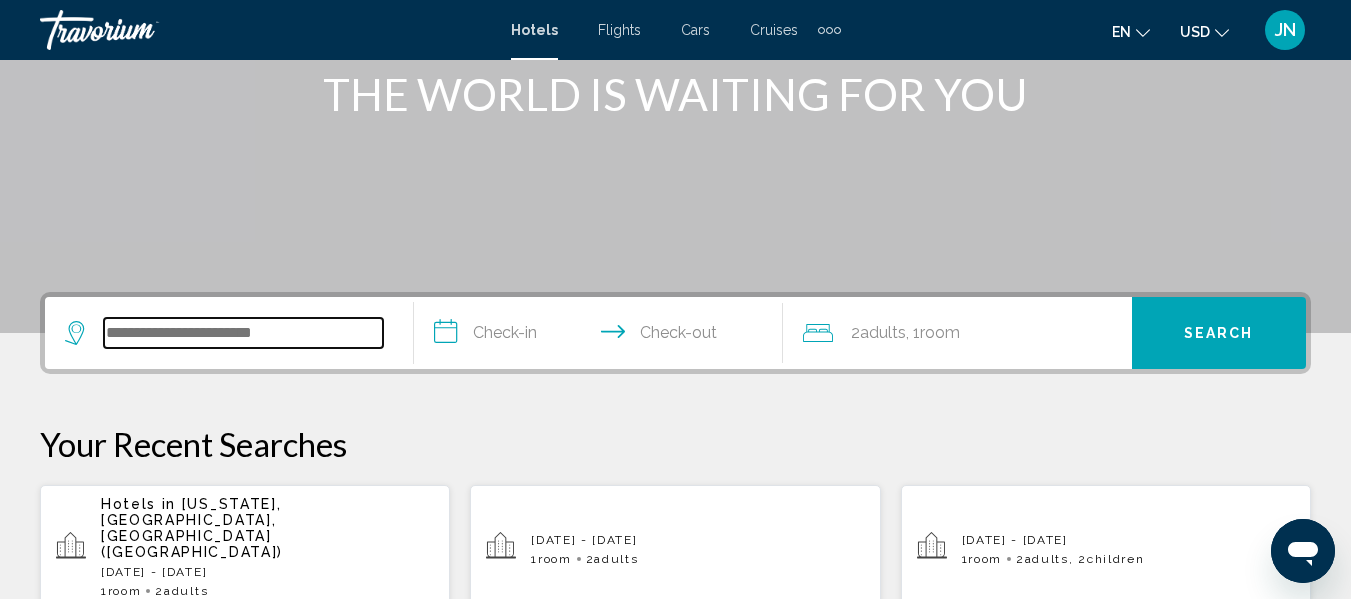 click at bounding box center (243, 333) 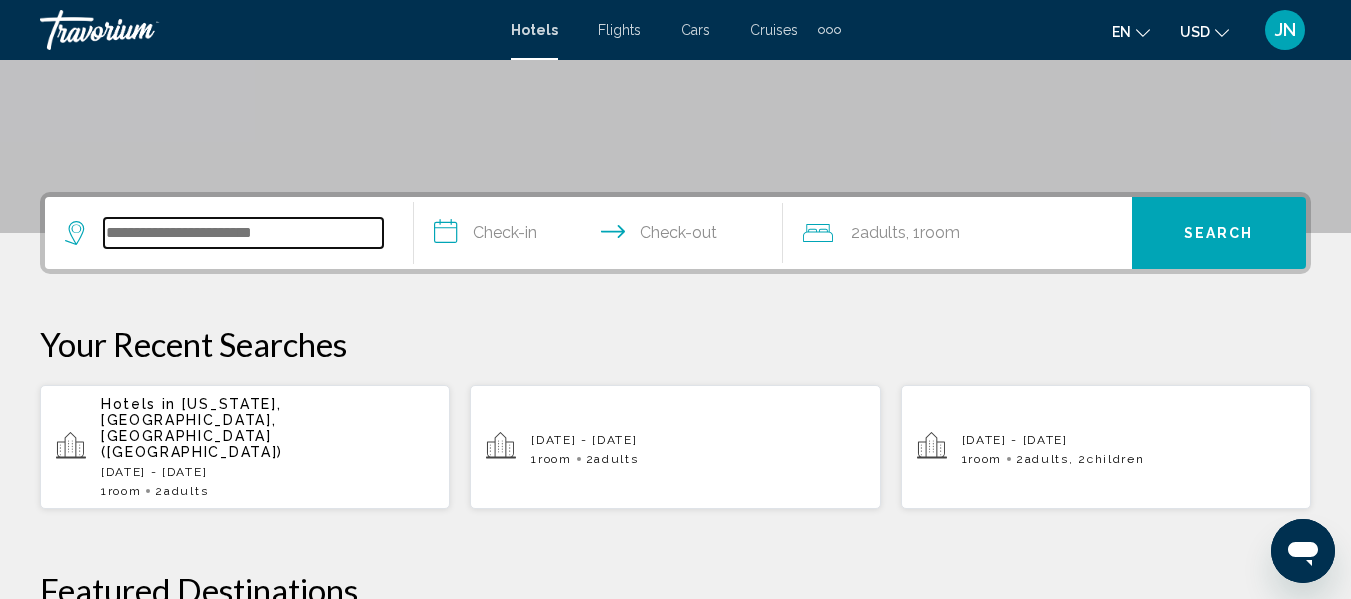 scroll, scrollTop: 494, scrollLeft: 0, axis: vertical 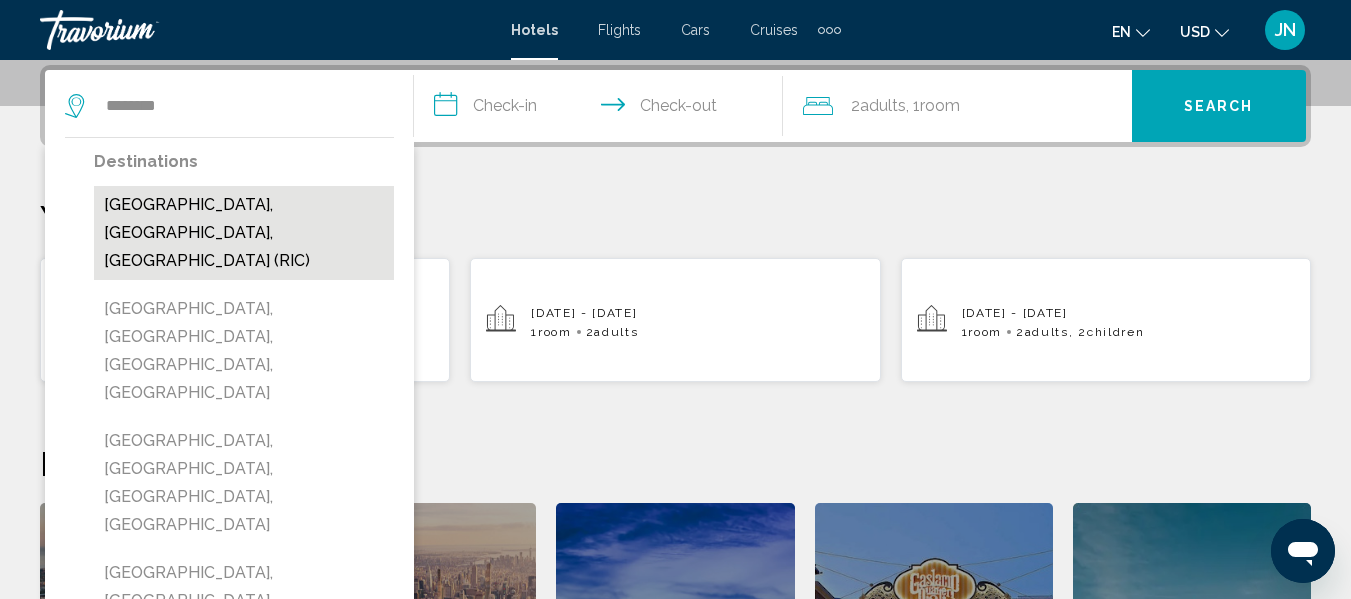 click on "Richmond, VA, United States (RIC)" at bounding box center [244, 233] 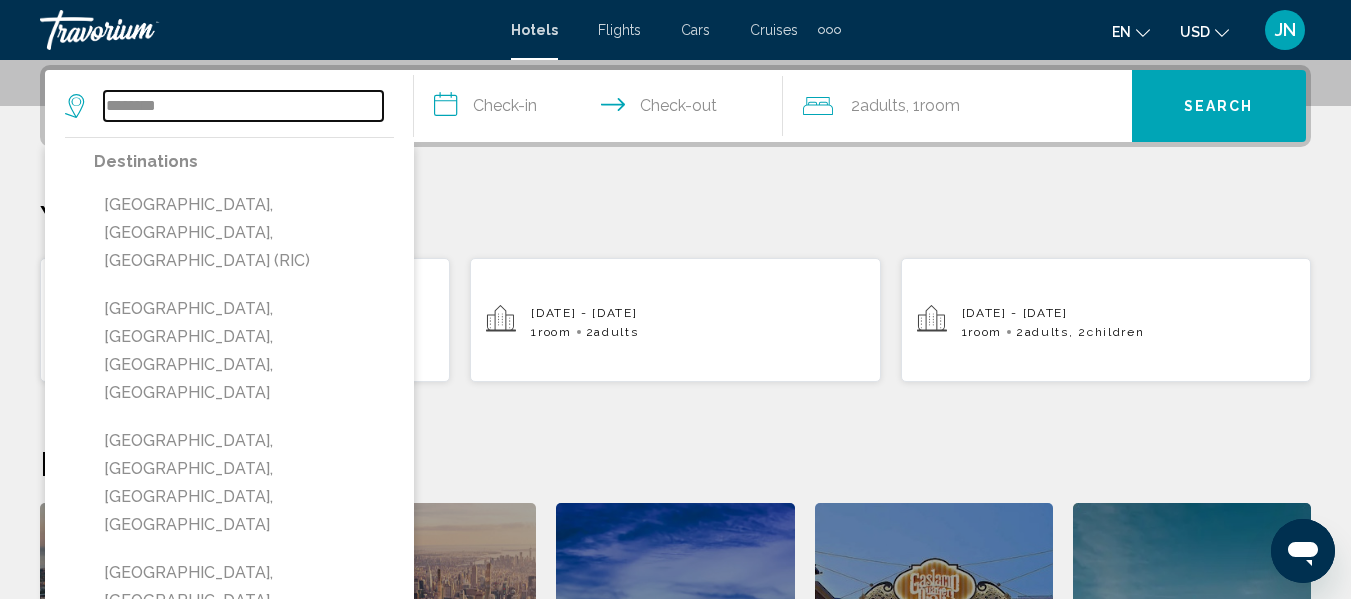 type on "**********" 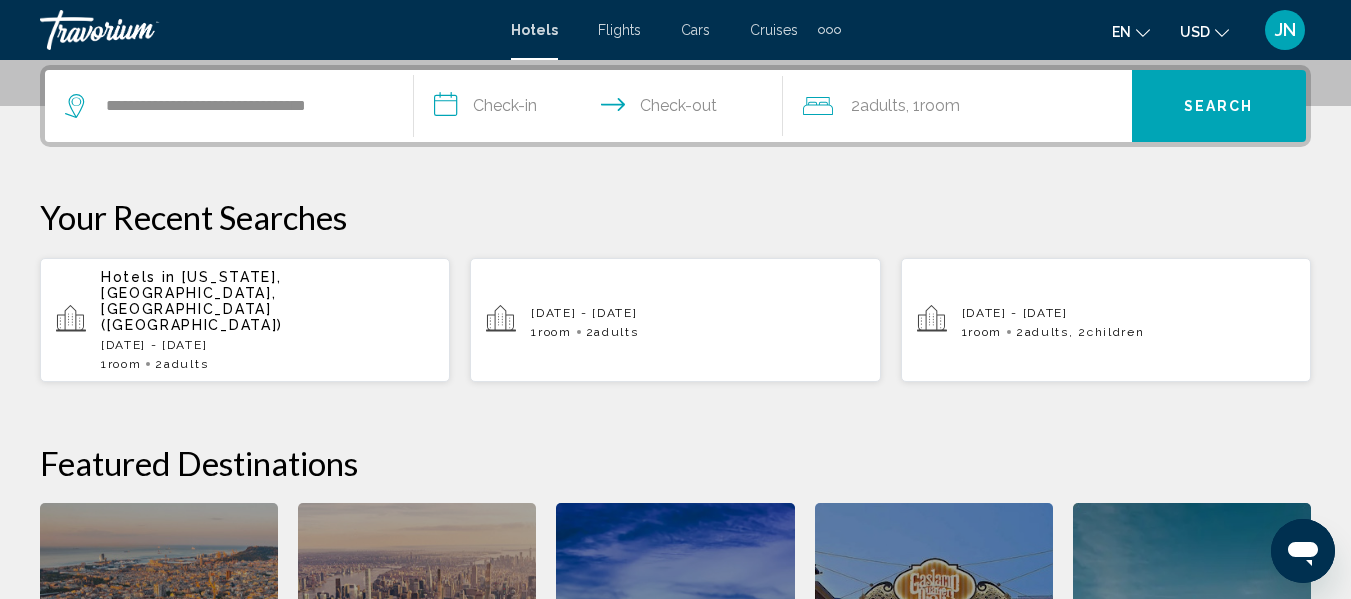 click on "**********" at bounding box center [602, 109] 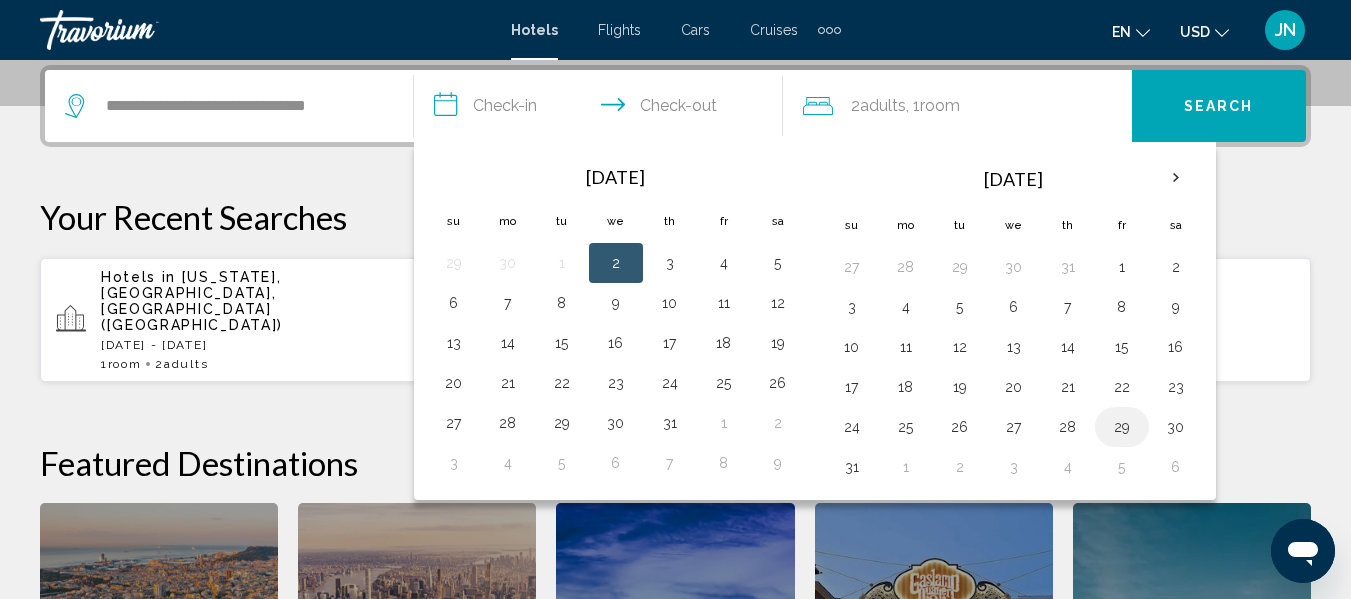 click on "29" at bounding box center [1122, 427] 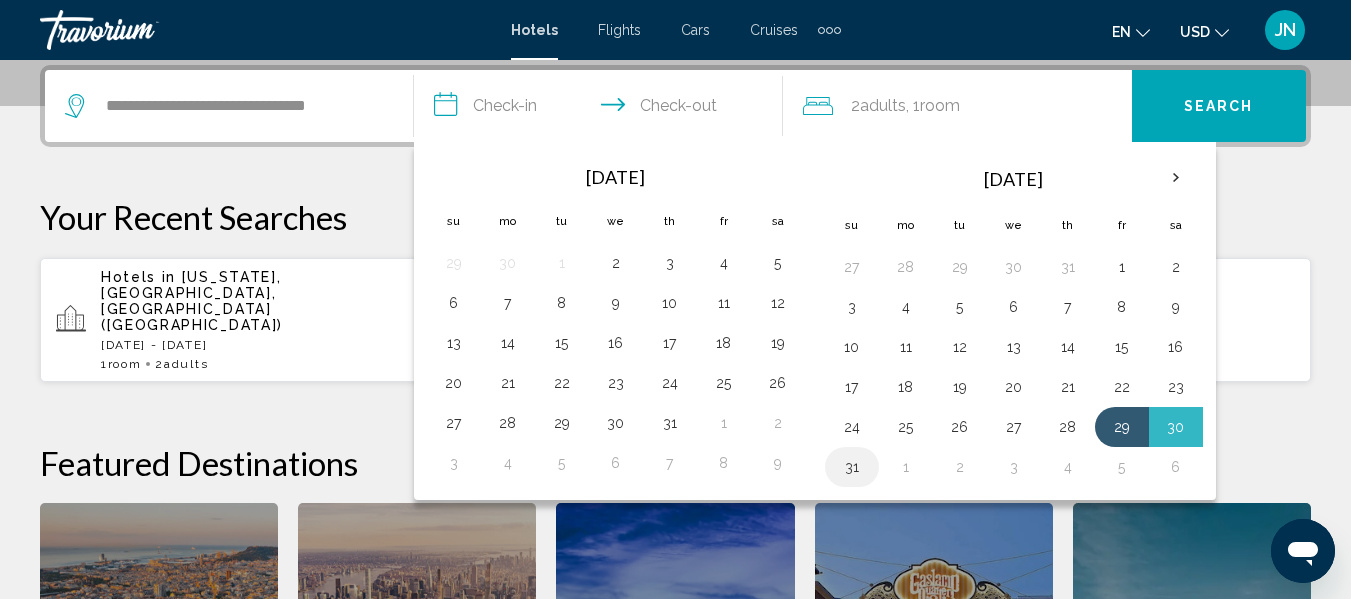 click on "31" at bounding box center [852, 467] 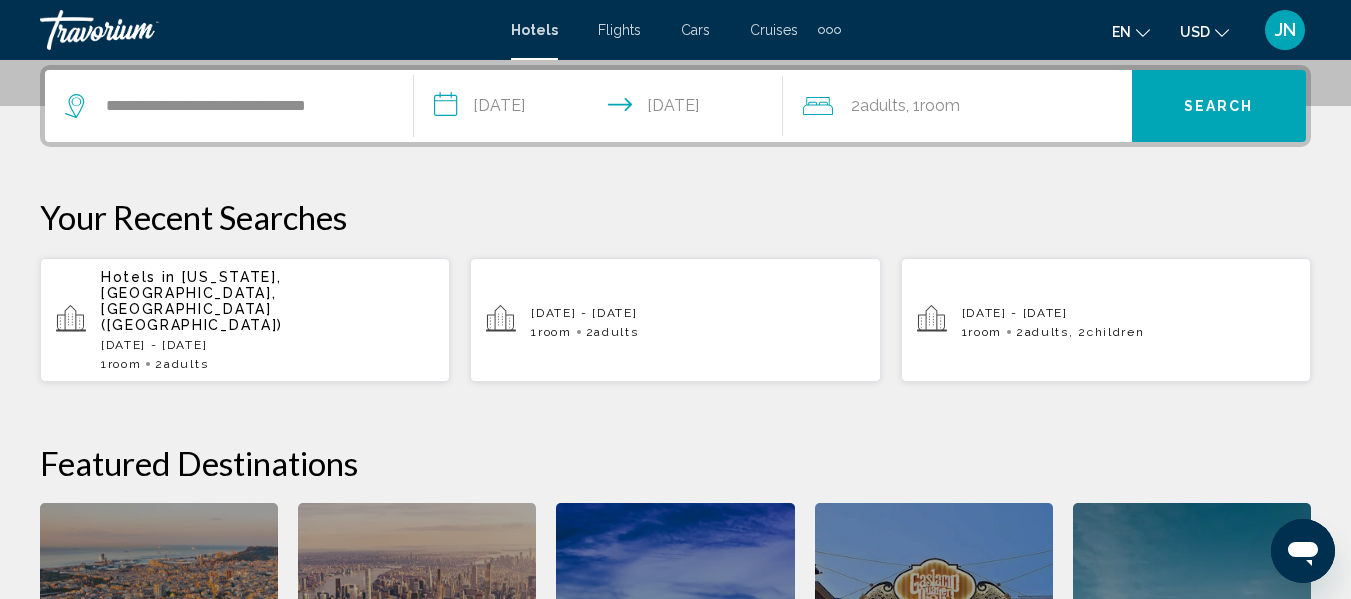click on "Search" at bounding box center [1219, 105] 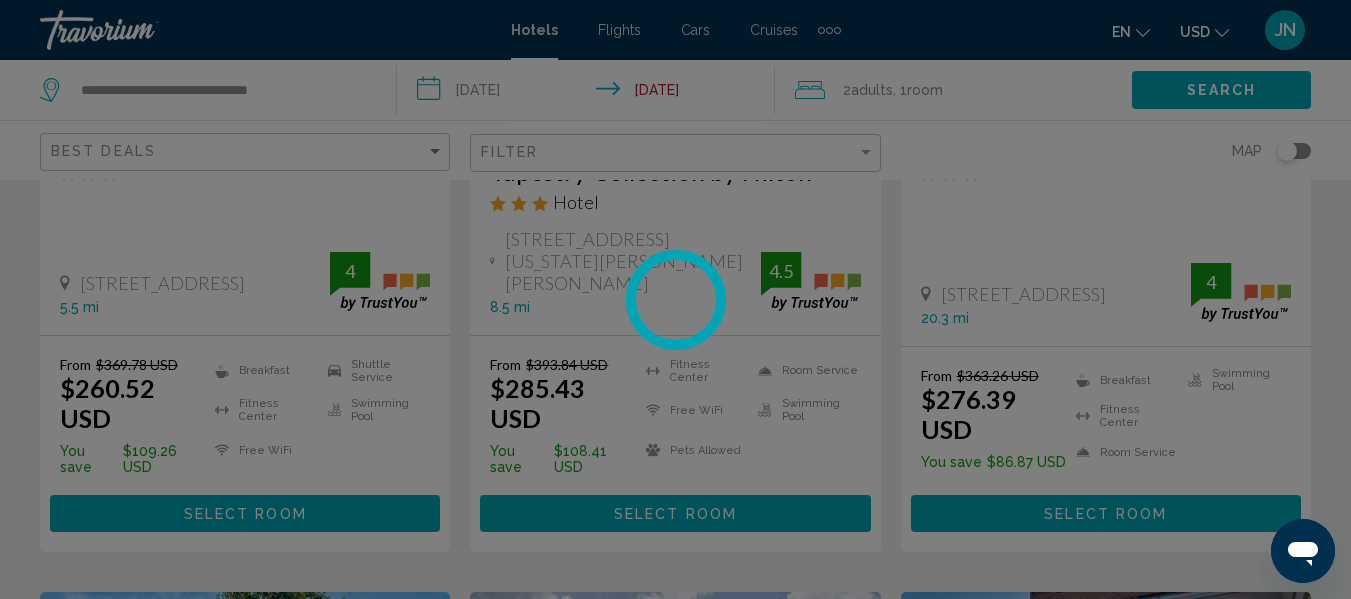 scroll, scrollTop: 0, scrollLeft: 0, axis: both 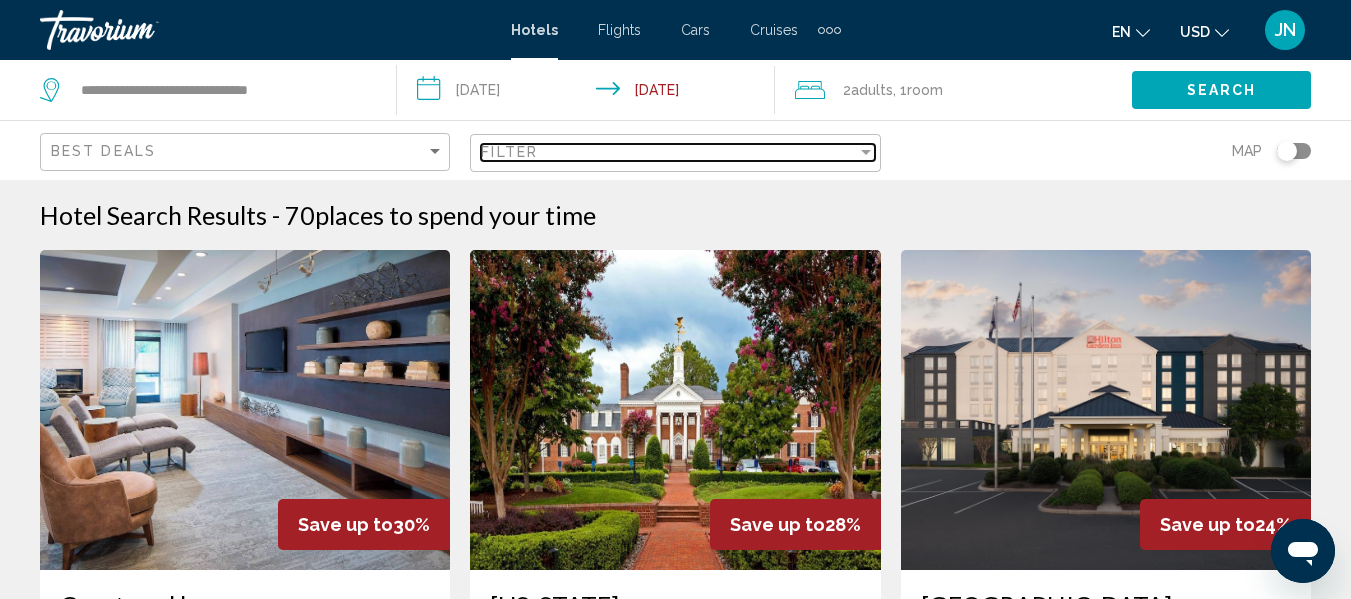 click on "Filter" at bounding box center (668, 152) 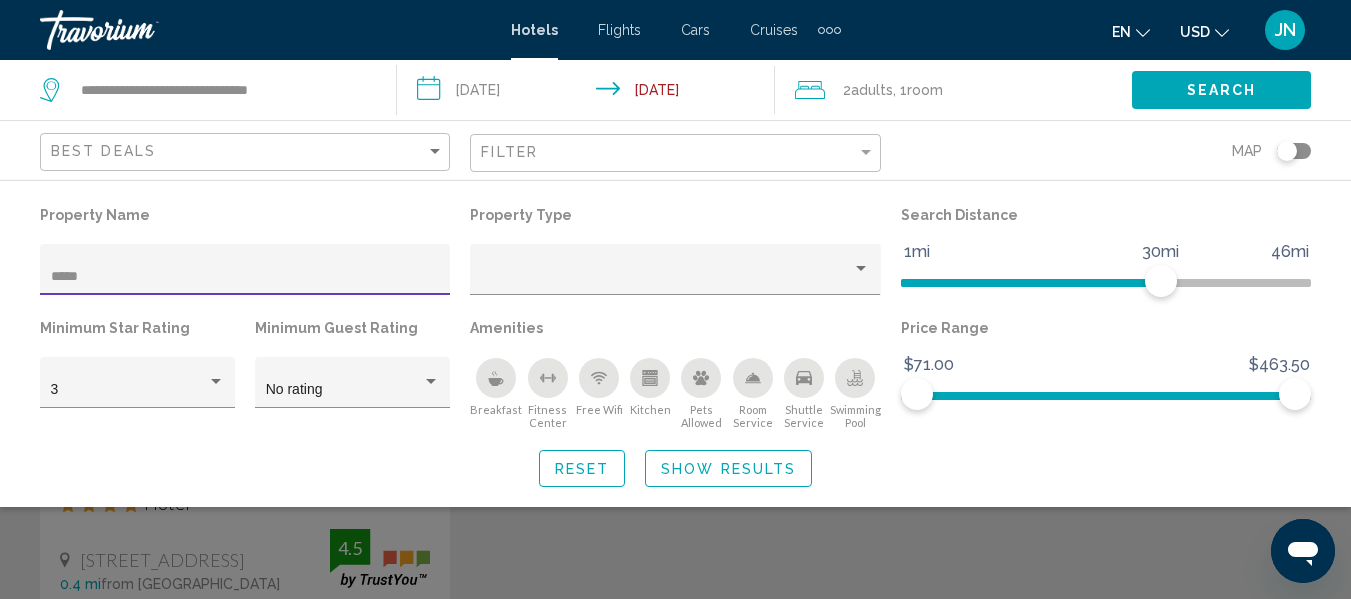 scroll, scrollTop: 0, scrollLeft: 0, axis: both 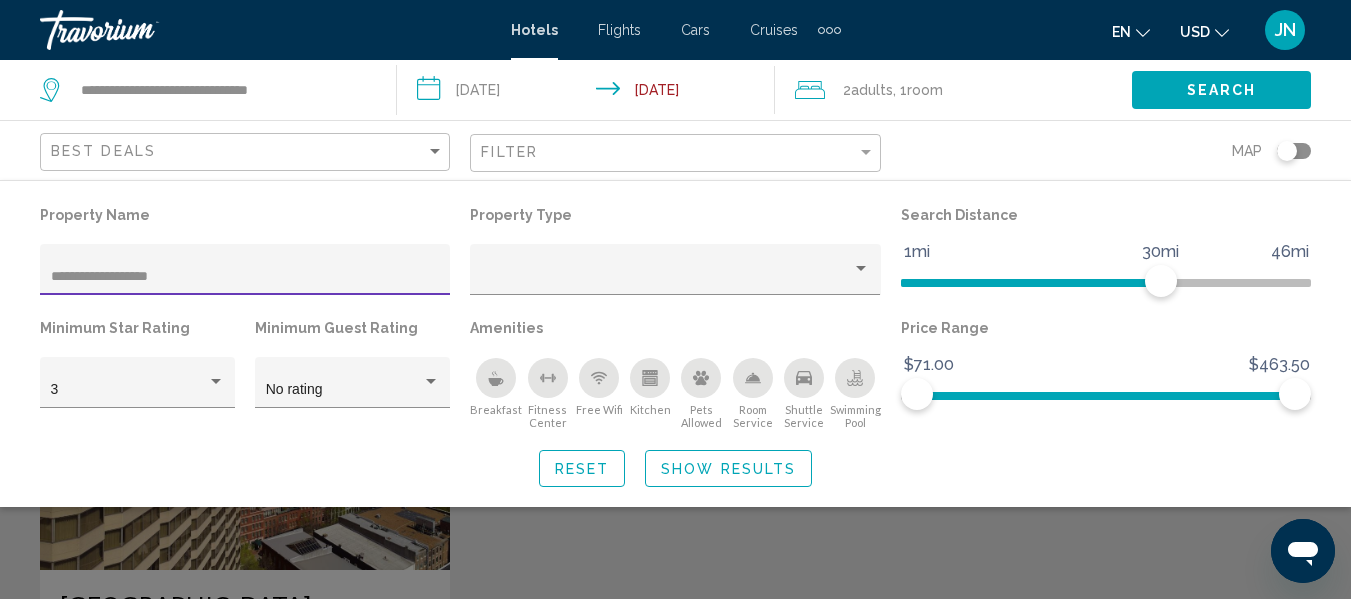 type on "**********" 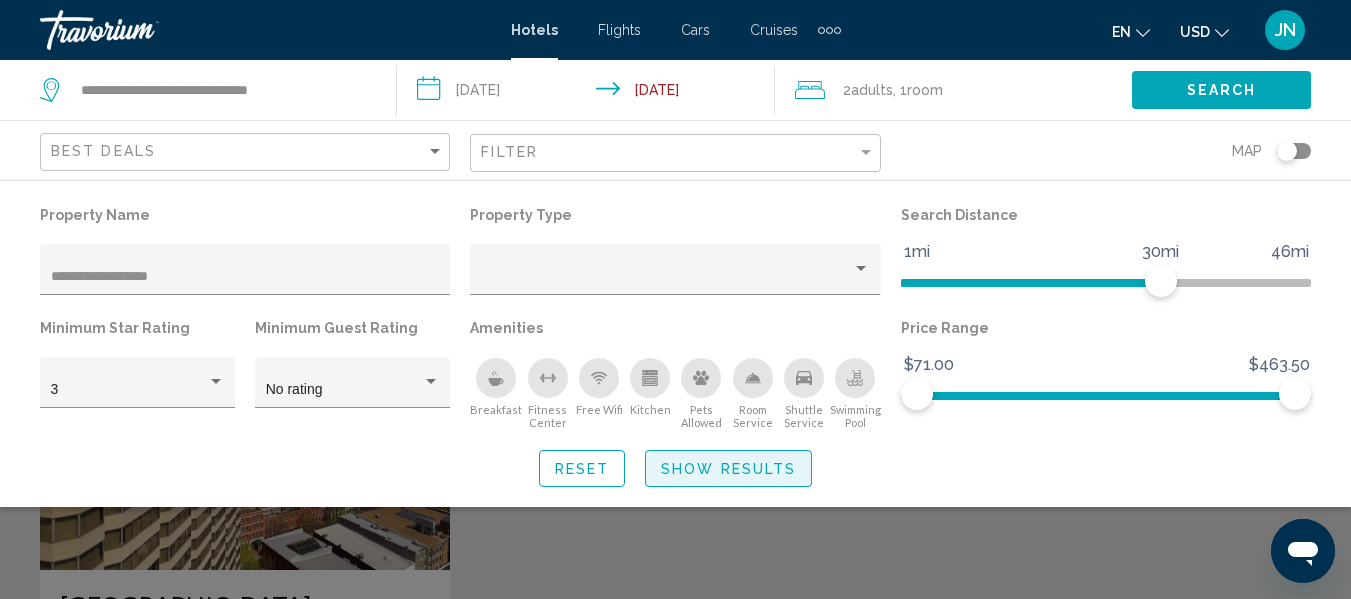 click on "Show Results" 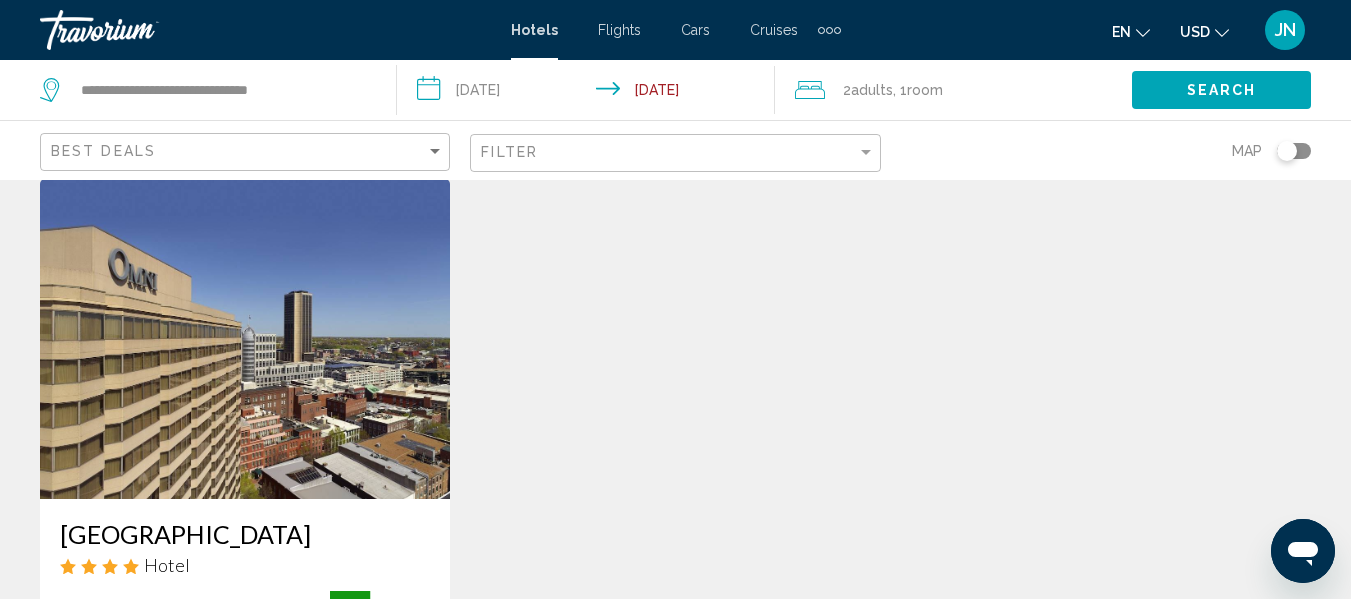 scroll, scrollTop: 133, scrollLeft: 0, axis: vertical 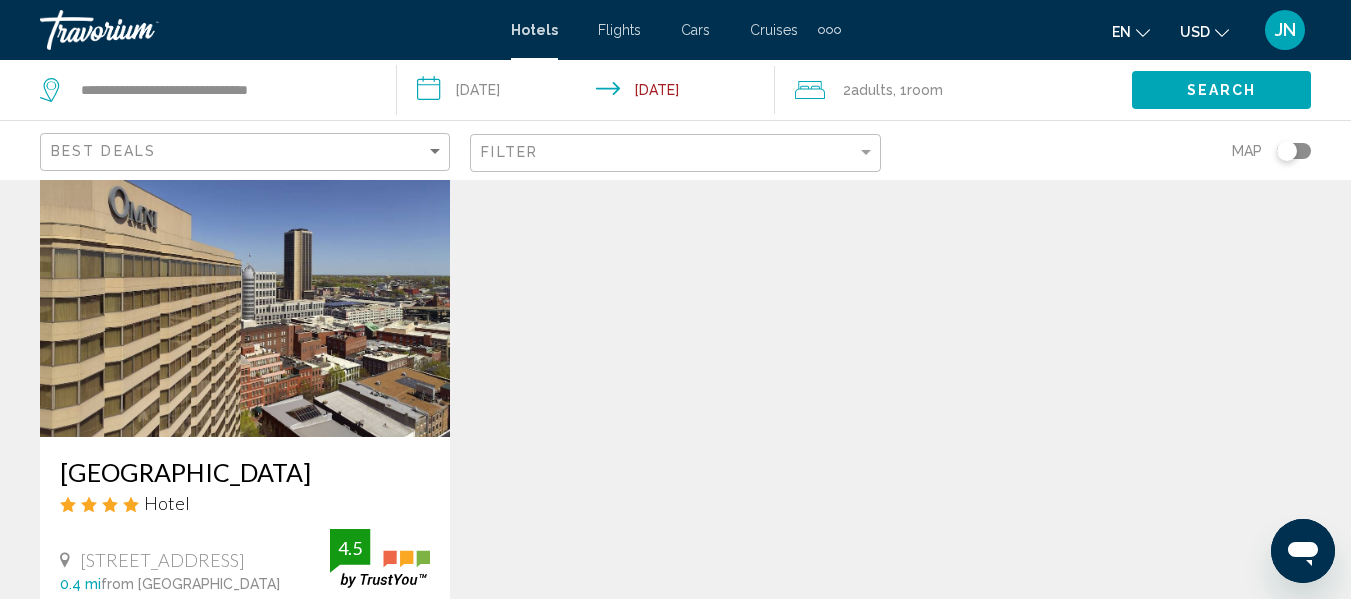 click on "Omni Richmond Hotel" at bounding box center [245, 472] 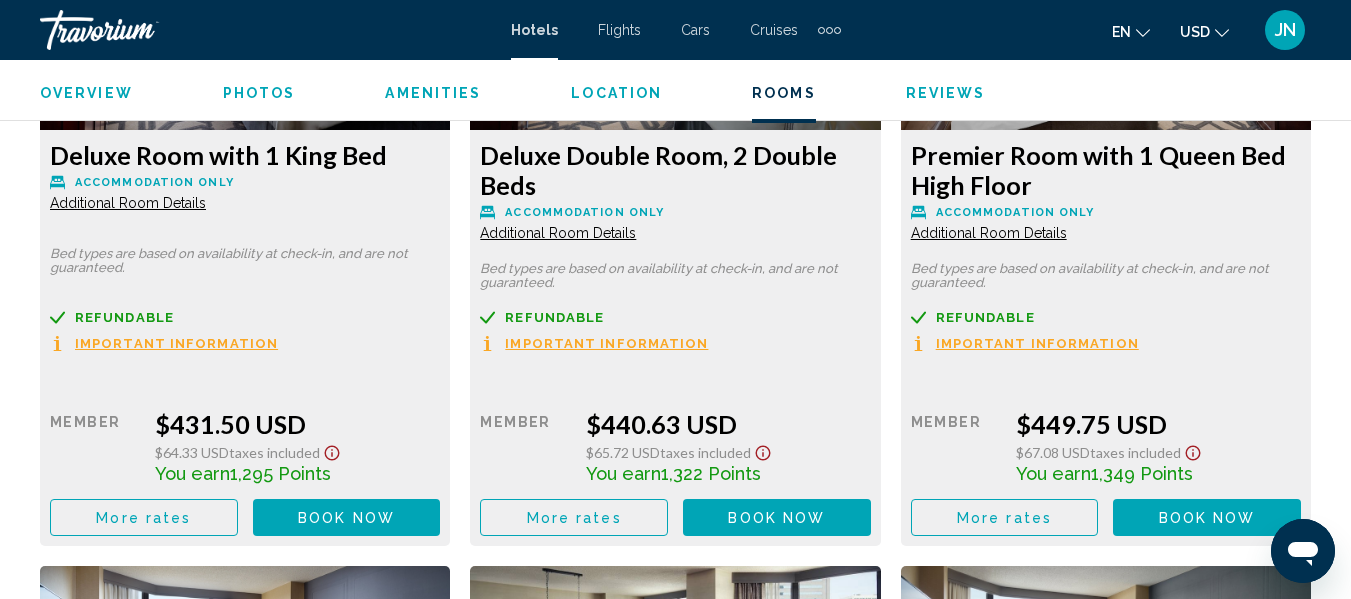 scroll, scrollTop: 3435, scrollLeft: 0, axis: vertical 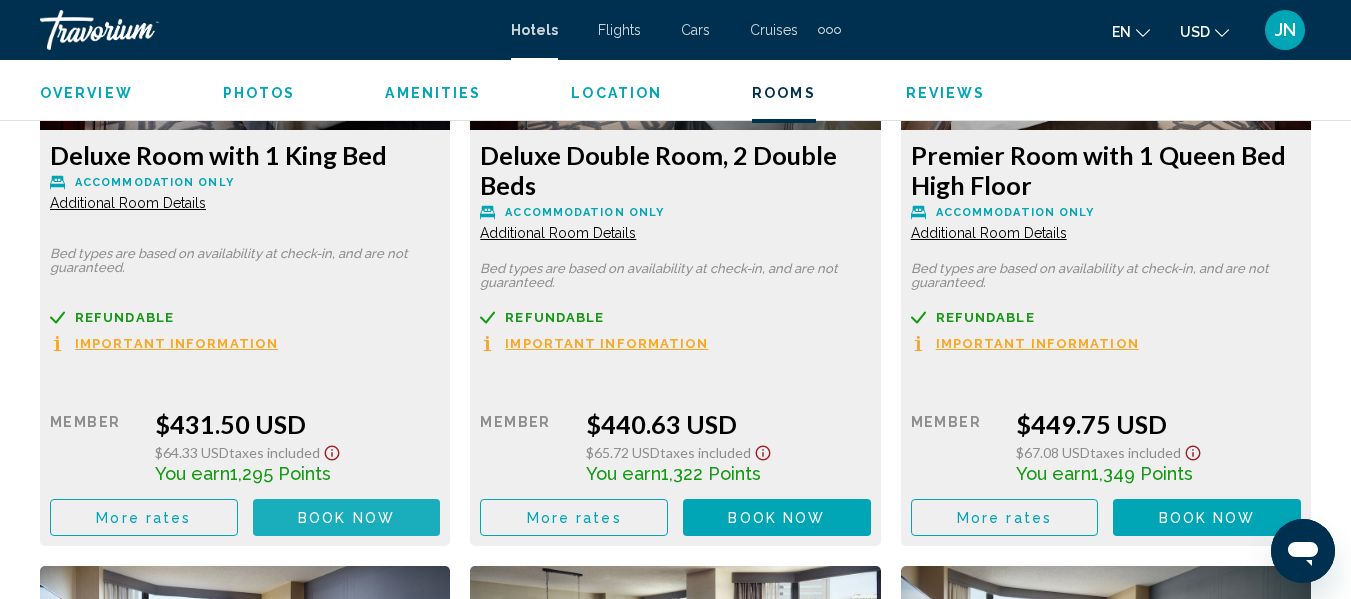click on "Book now" at bounding box center [346, 518] 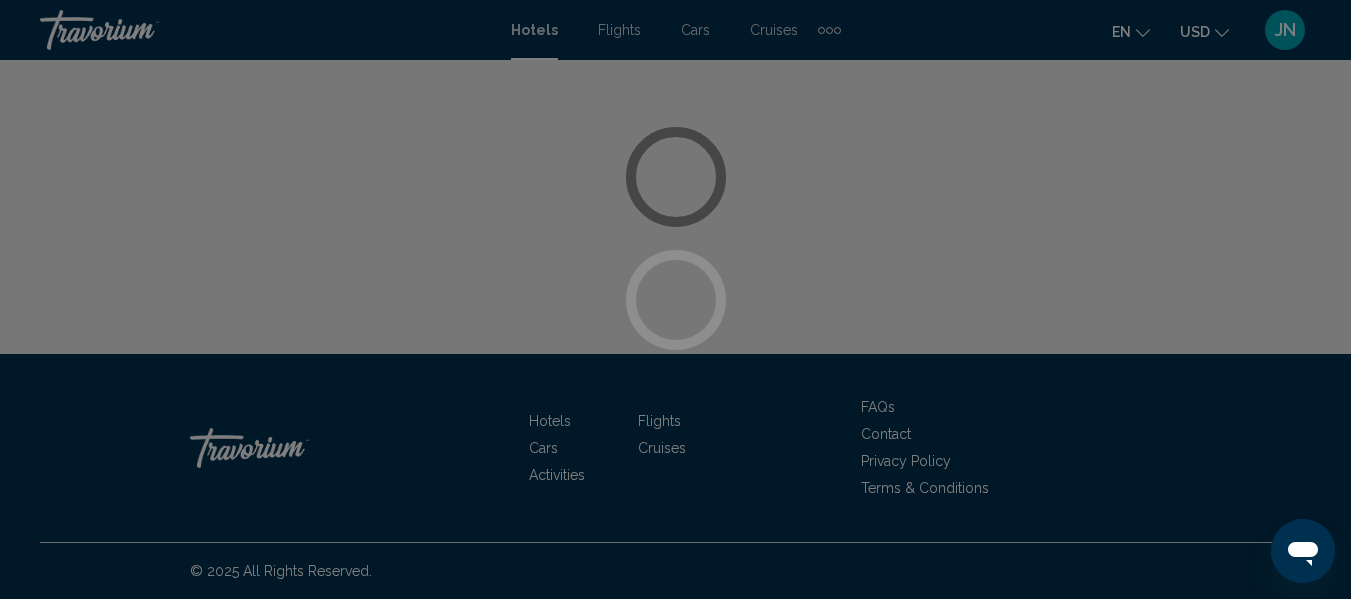 scroll, scrollTop: 0, scrollLeft: 0, axis: both 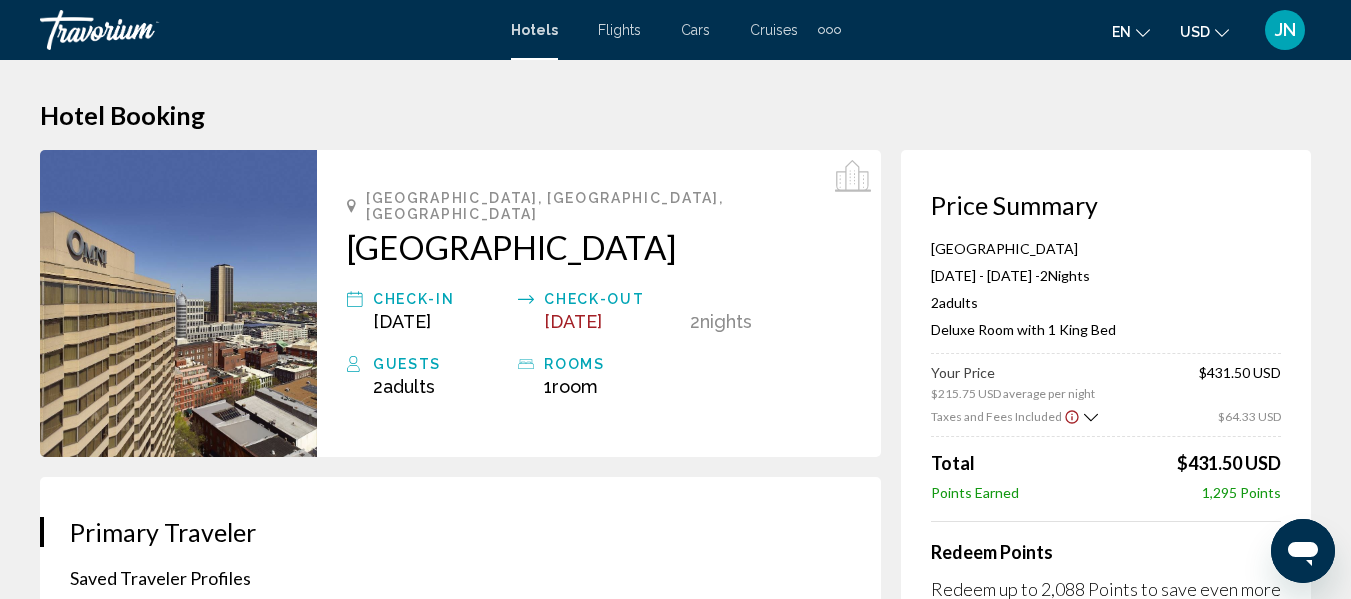click 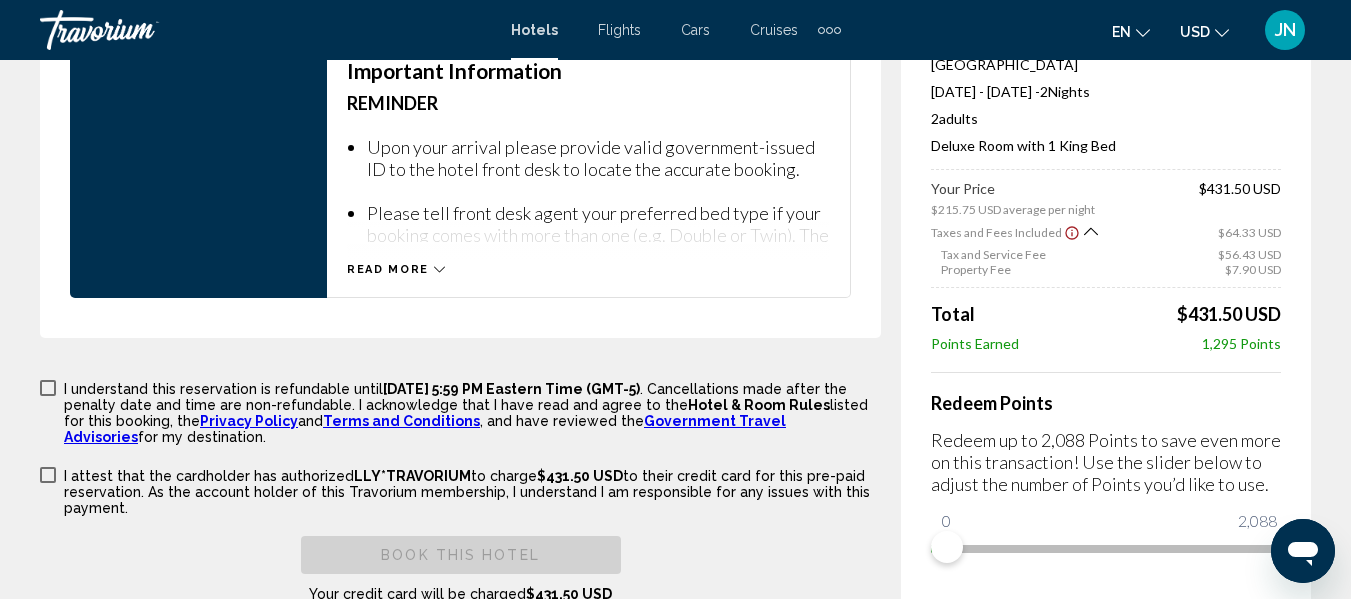 scroll, scrollTop: 2933, scrollLeft: 0, axis: vertical 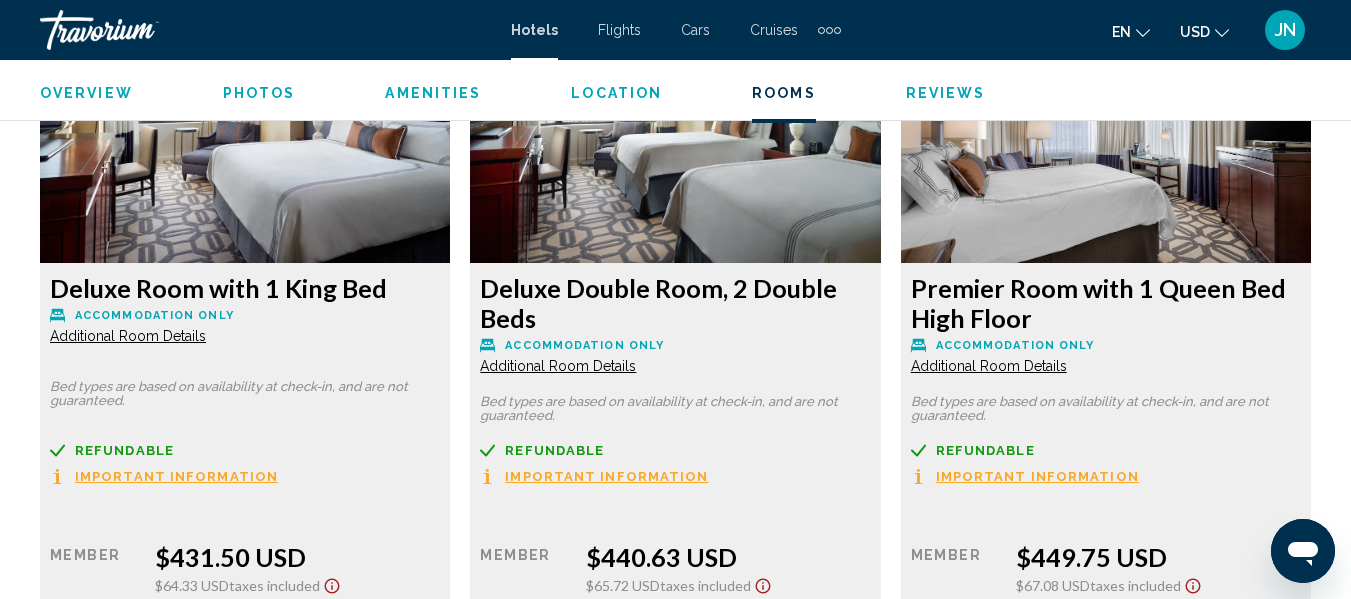 click on "Additional Room Details" at bounding box center [128, 336] 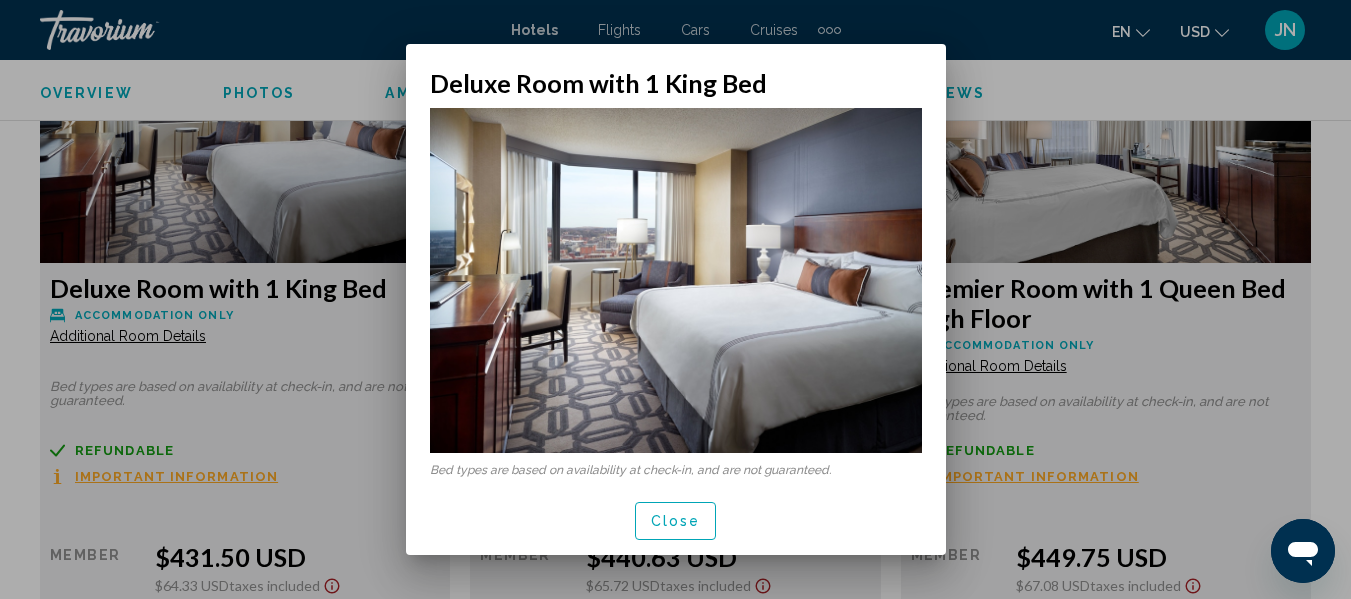 scroll, scrollTop: 0, scrollLeft: 0, axis: both 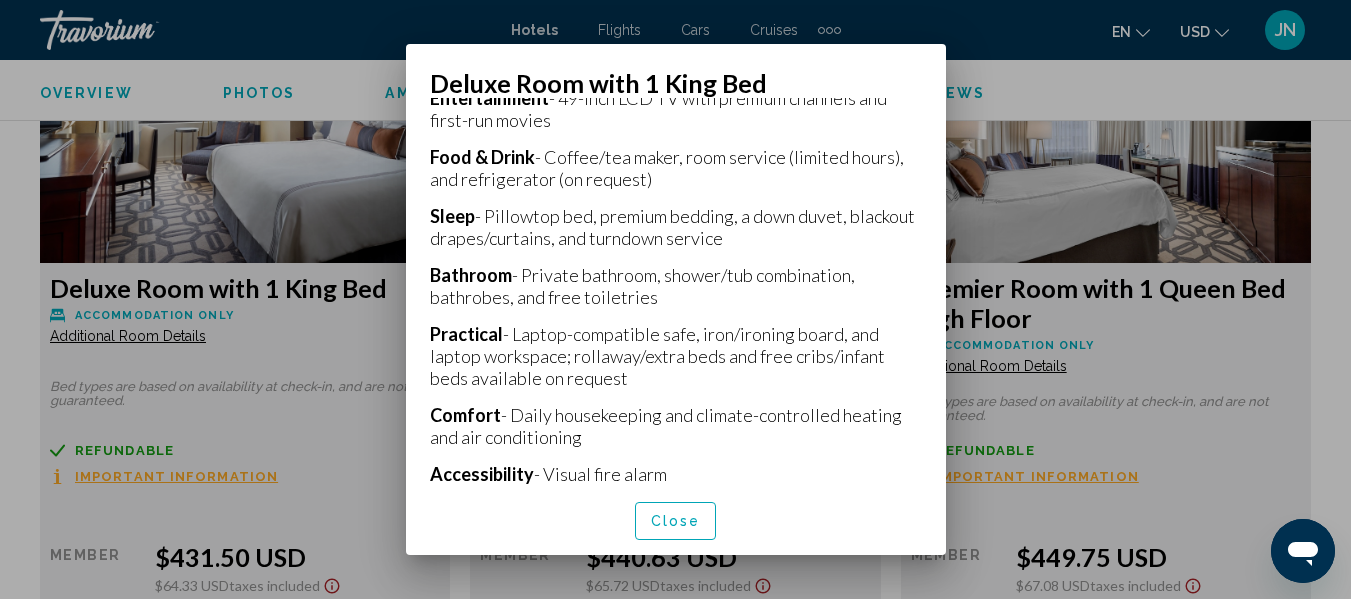 click on "Close" at bounding box center (676, 522) 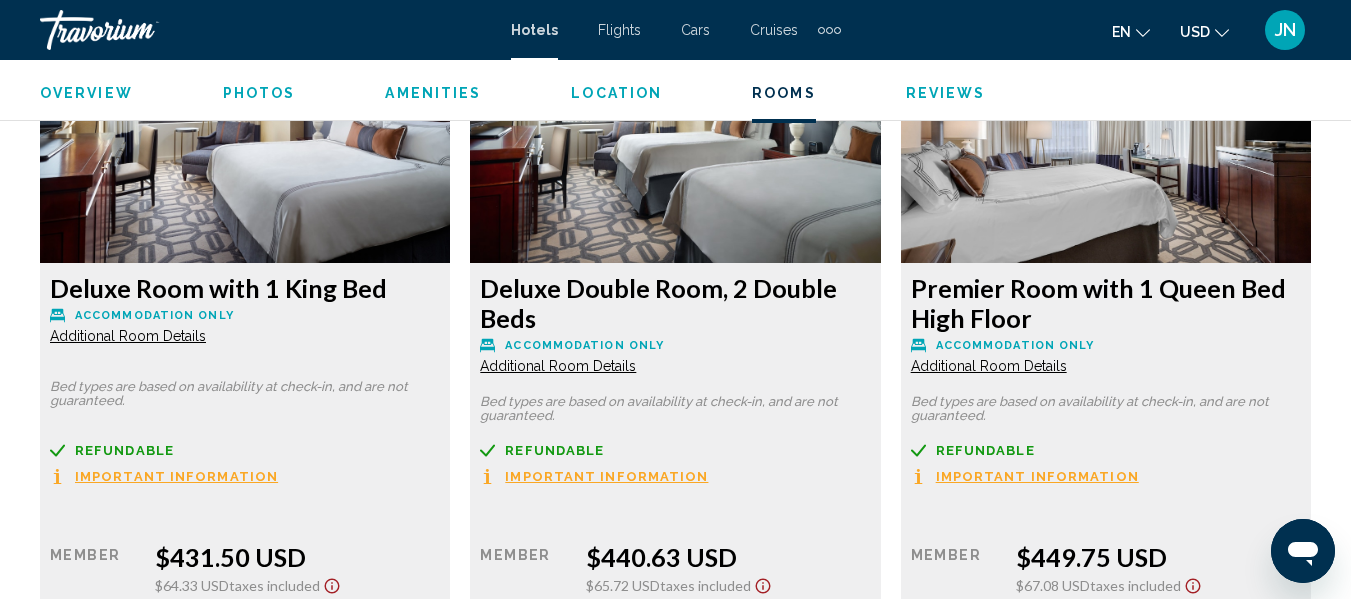 scroll, scrollTop: 3302, scrollLeft: 0, axis: vertical 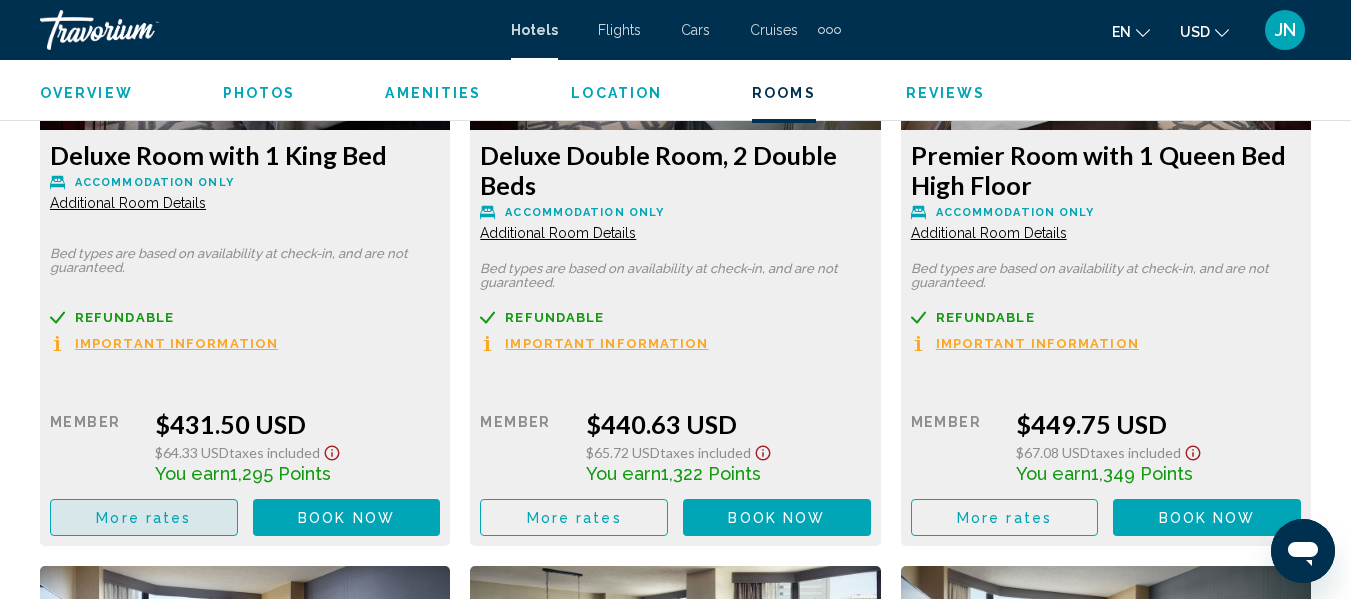 click on "More rates" at bounding box center (143, 518) 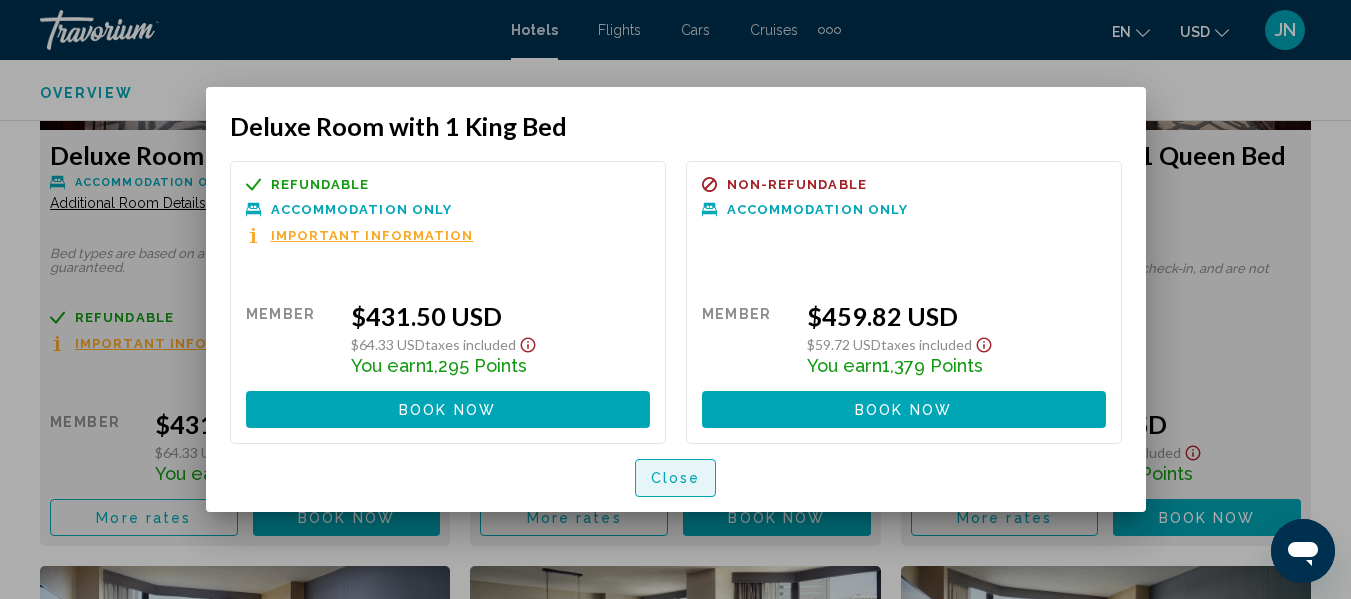 click on "Close" at bounding box center [676, 479] 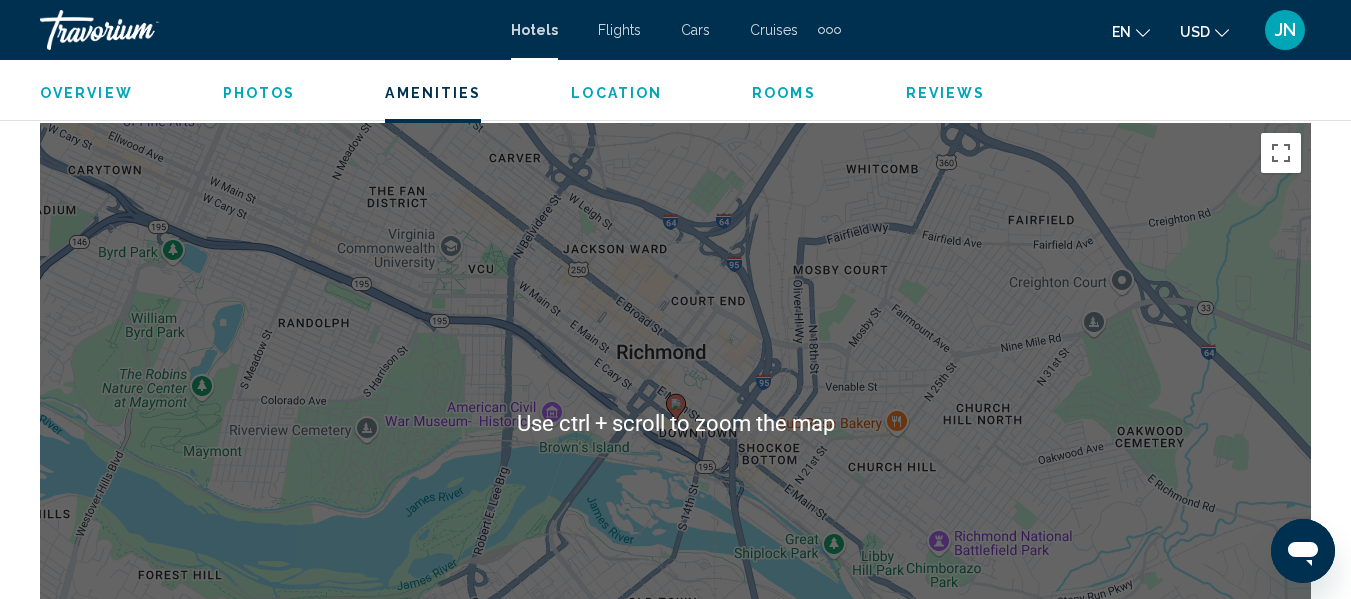 scroll, scrollTop: 1969, scrollLeft: 0, axis: vertical 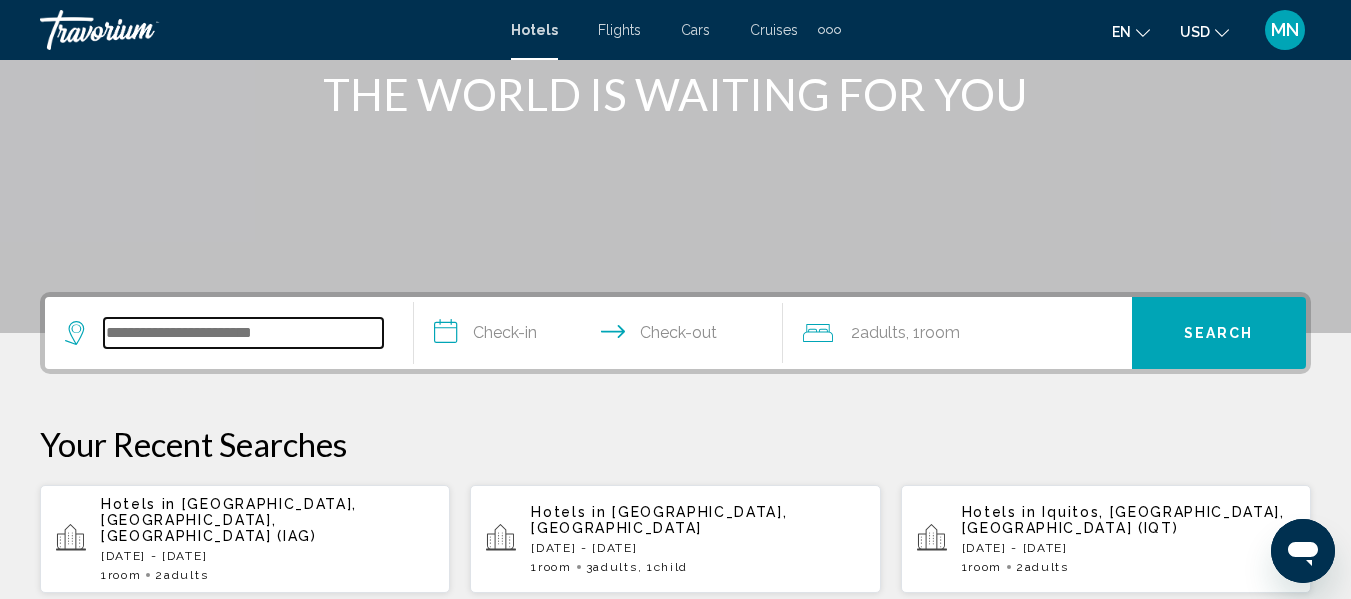 click at bounding box center (243, 333) 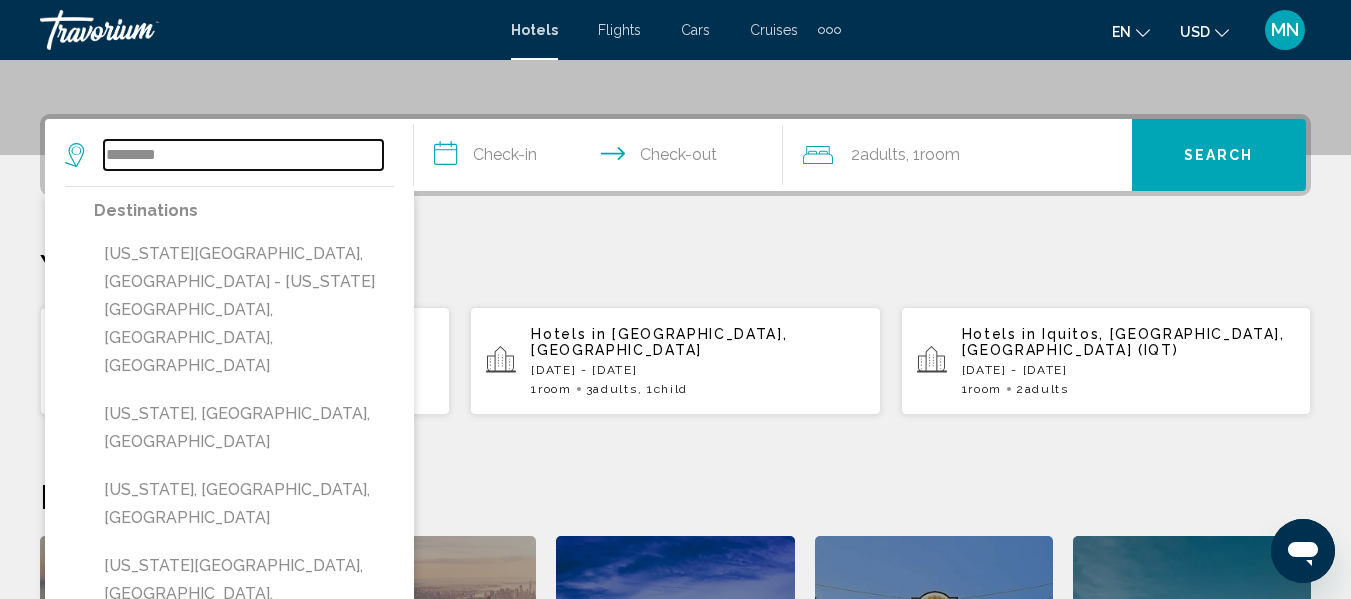 scroll, scrollTop: 400, scrollLeft: 0, axis: vertical 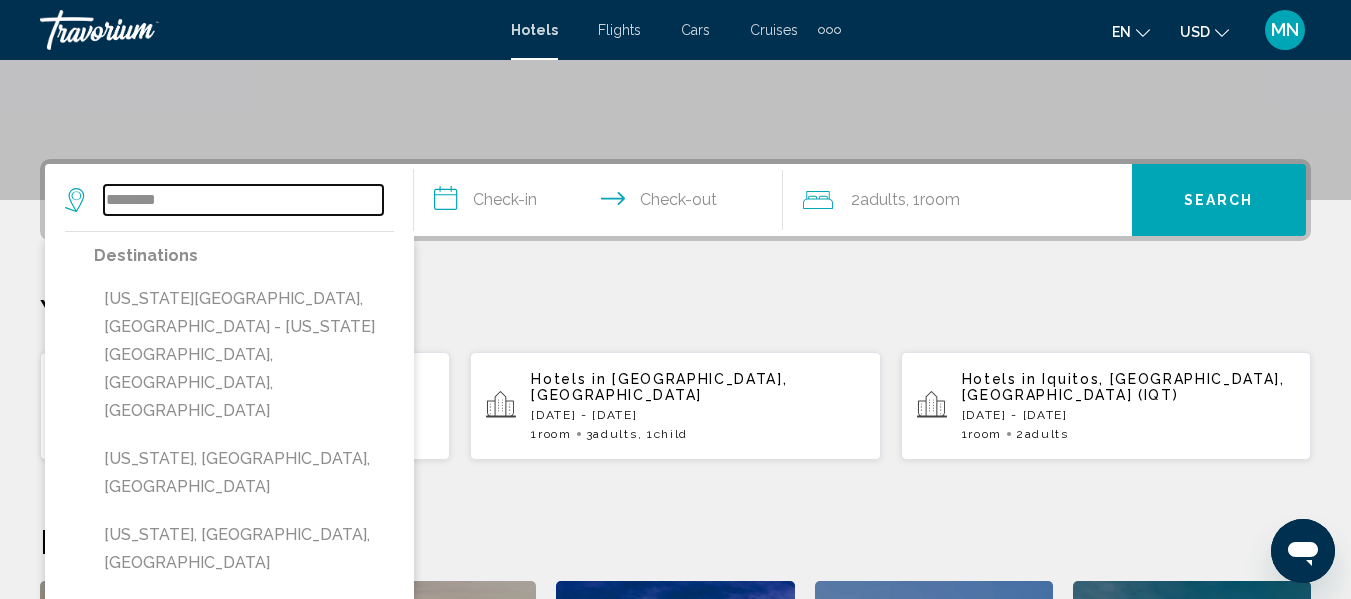 type on "********" 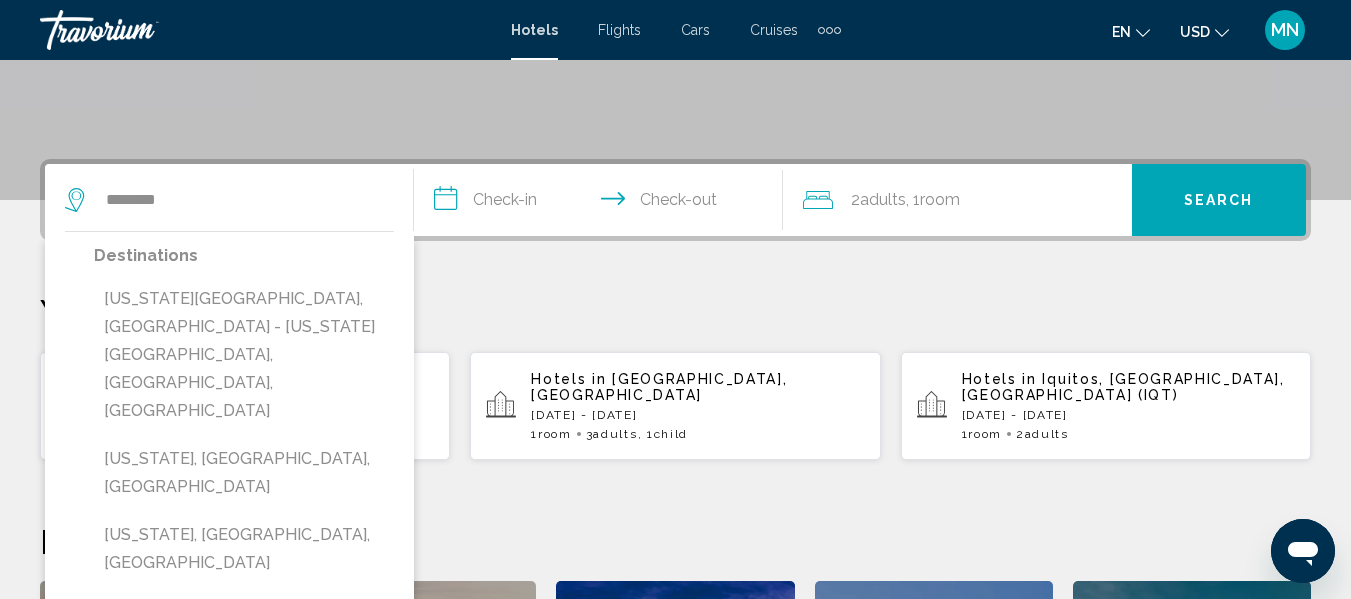 click on "**********" at bounding box center [602, 203] 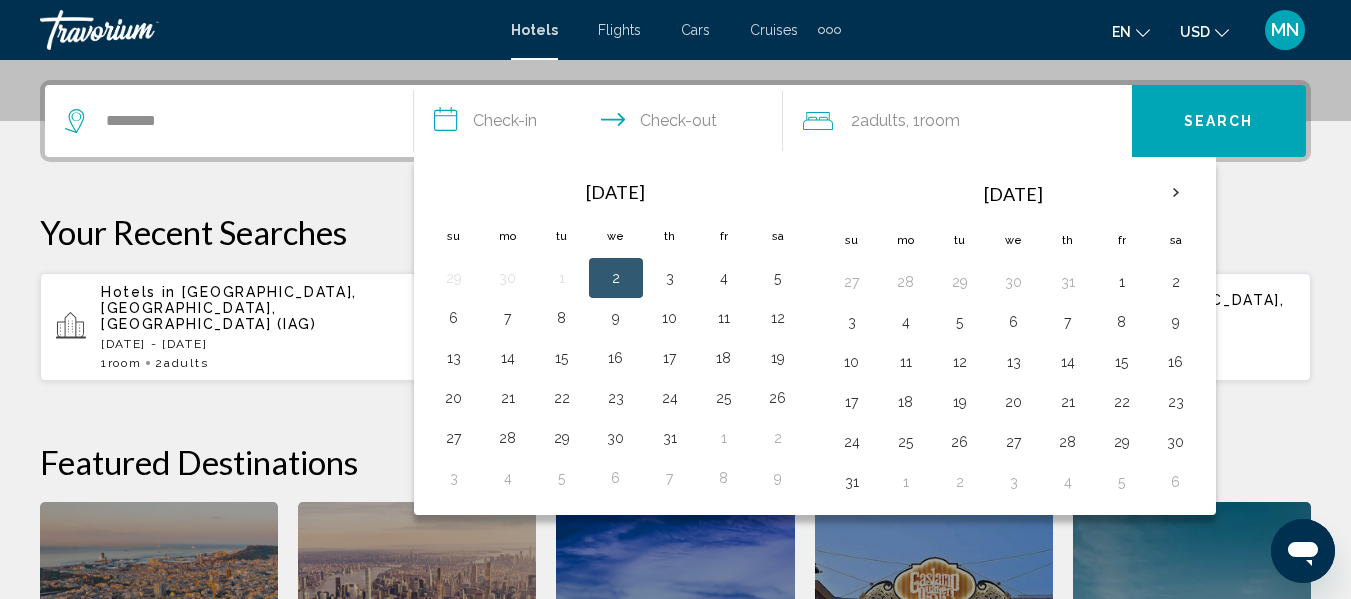 scroll, scrollTop: 494, scrollLeft: 0, axis: vertical 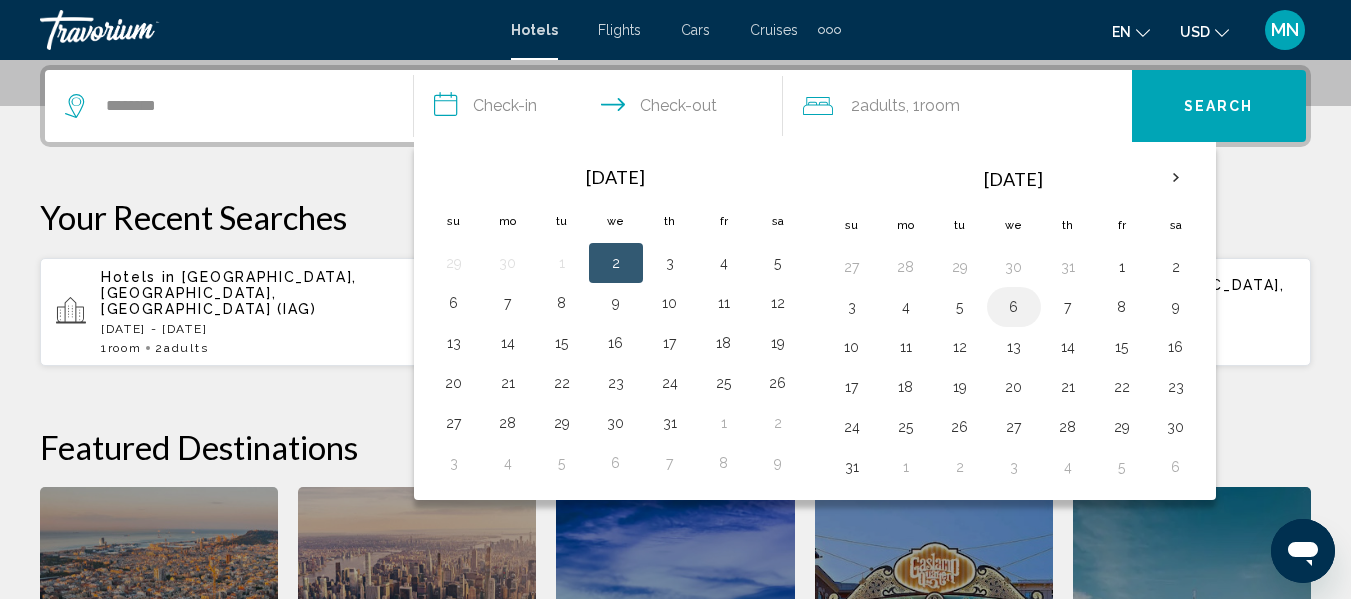 click on "6" at bounding box center [1014, 307] 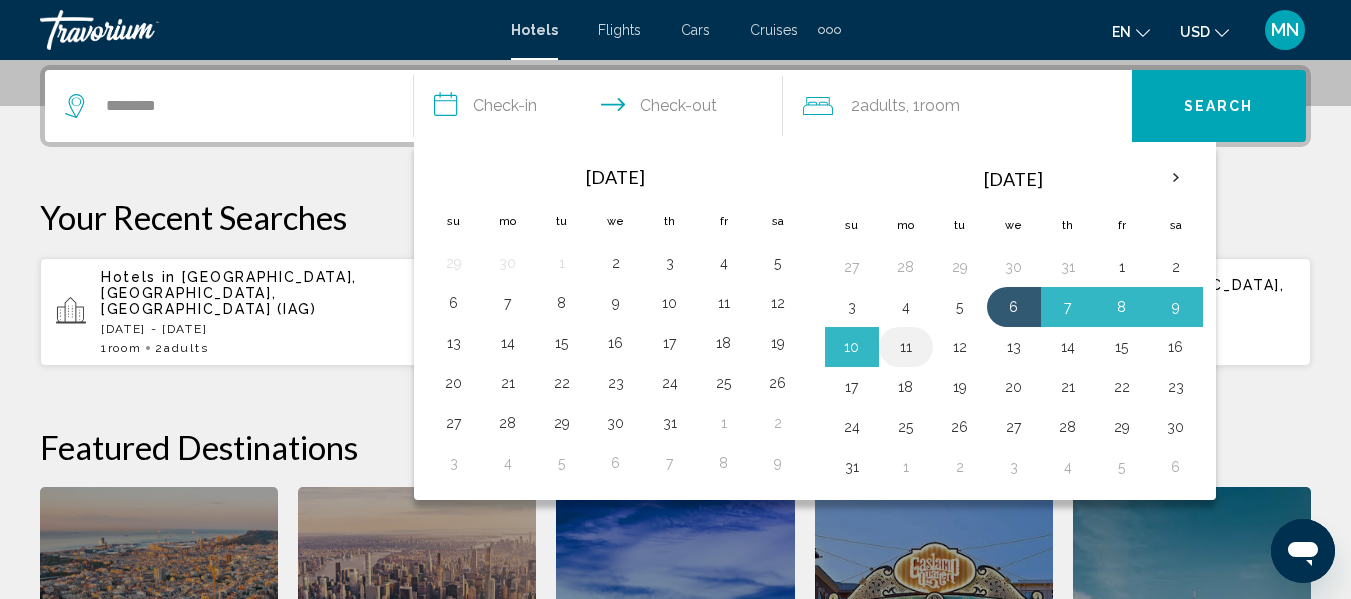click on "11" at bounding box center [906, 347] 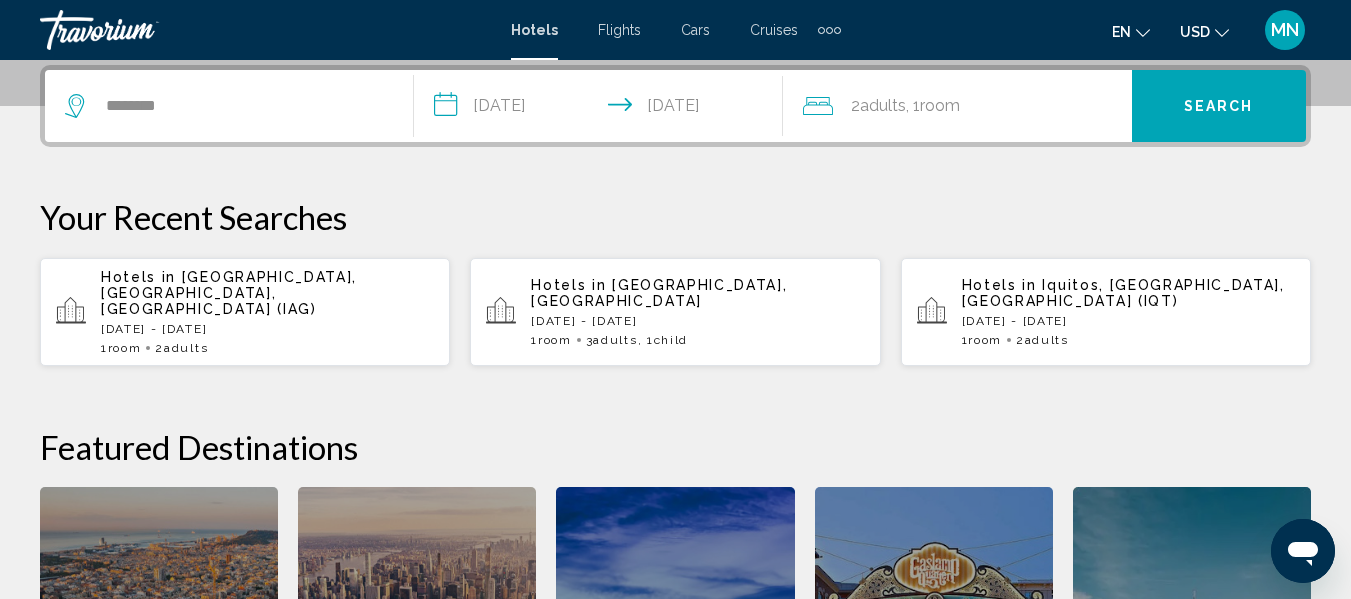 click on "Search" at bounding box center [1219, 106] 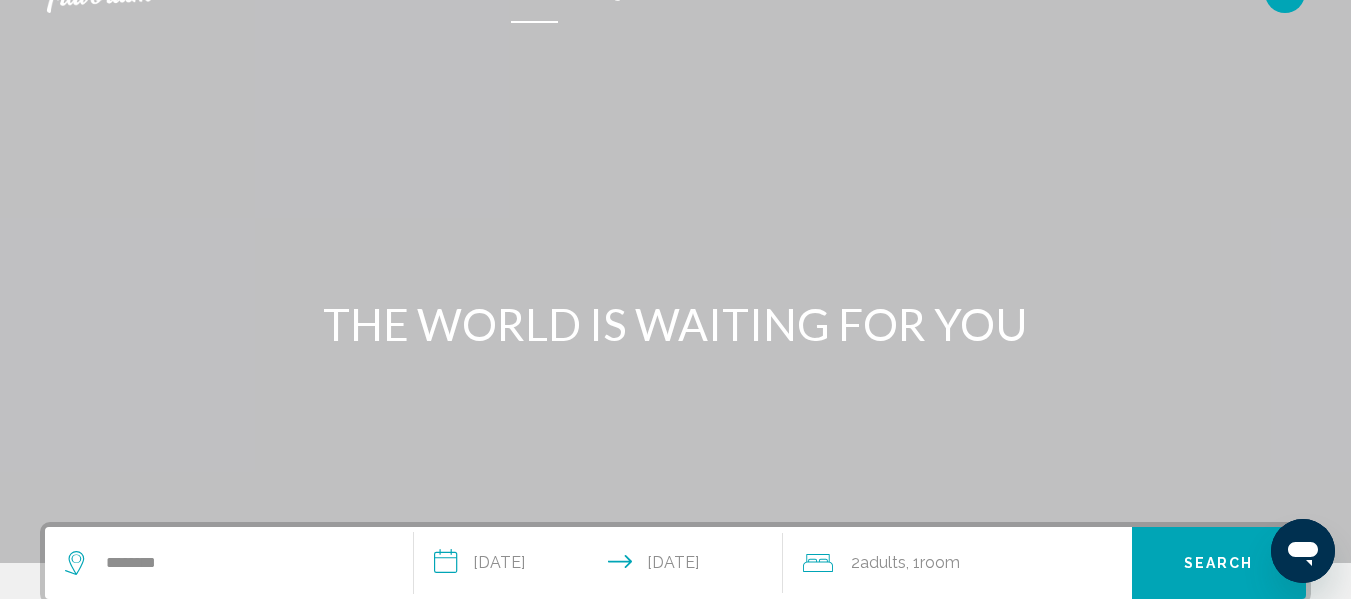 scroll, scrollTop: 0, scrollLeft: 0, axis: both 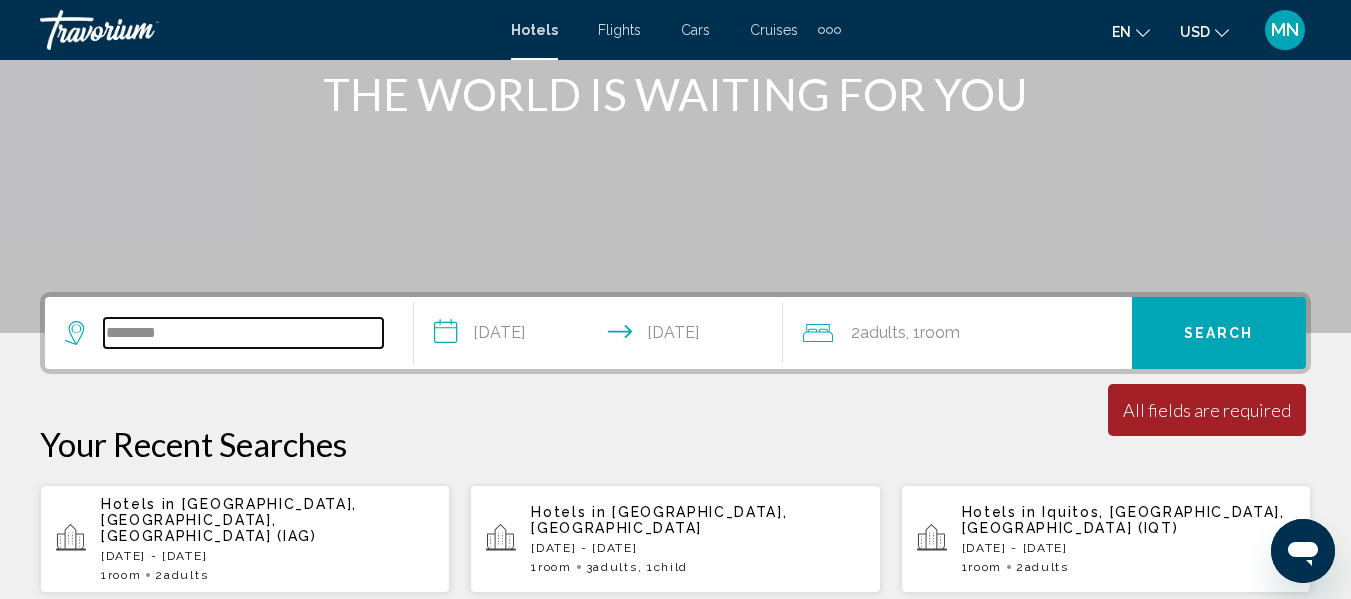 click on "********" at bounding box center [243, 333] 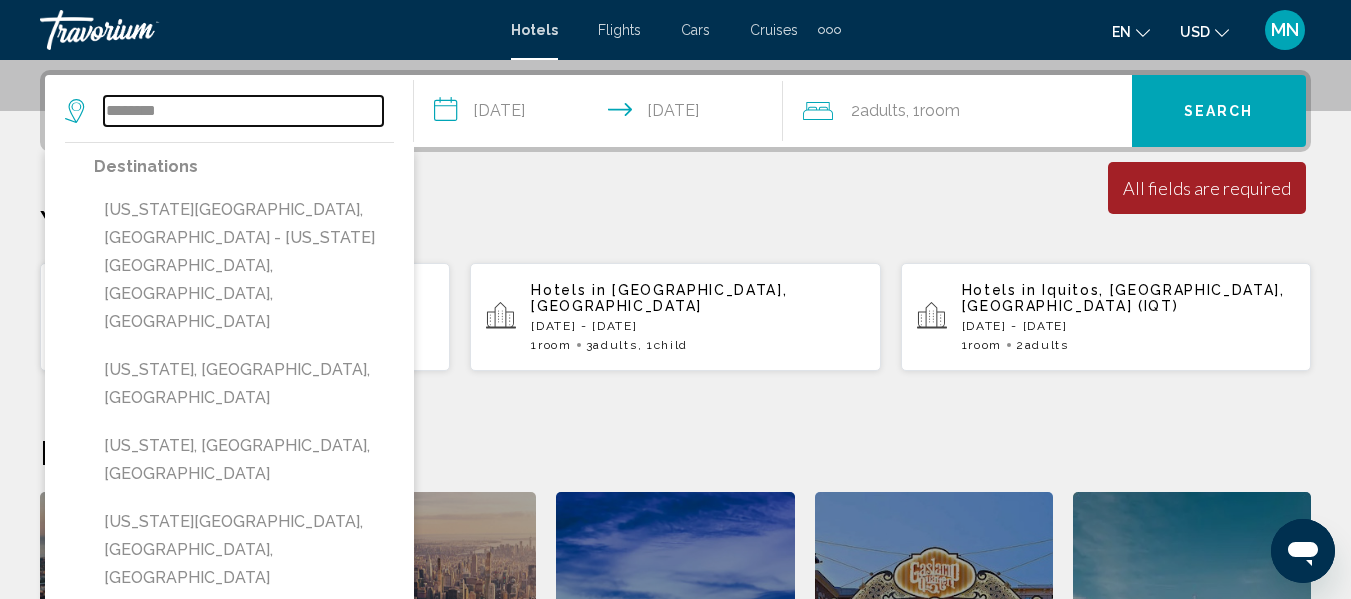 scroll, scrollTop: 448, scrollLeft: 0, axis: vertical 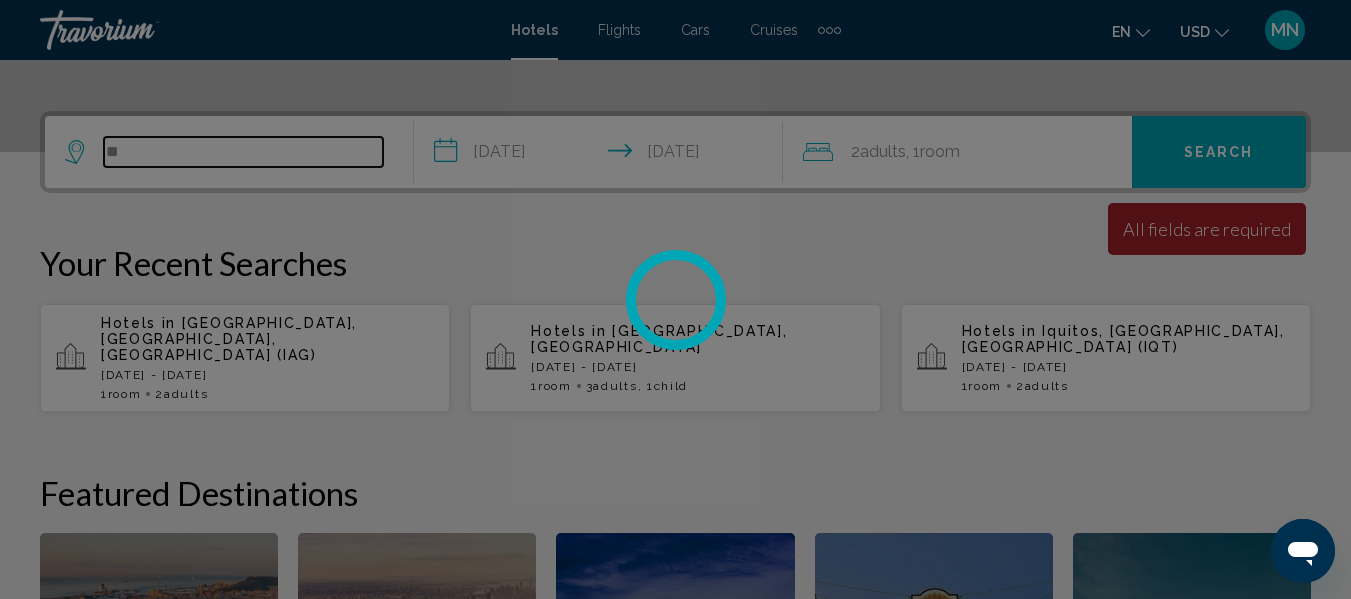 type on "*" 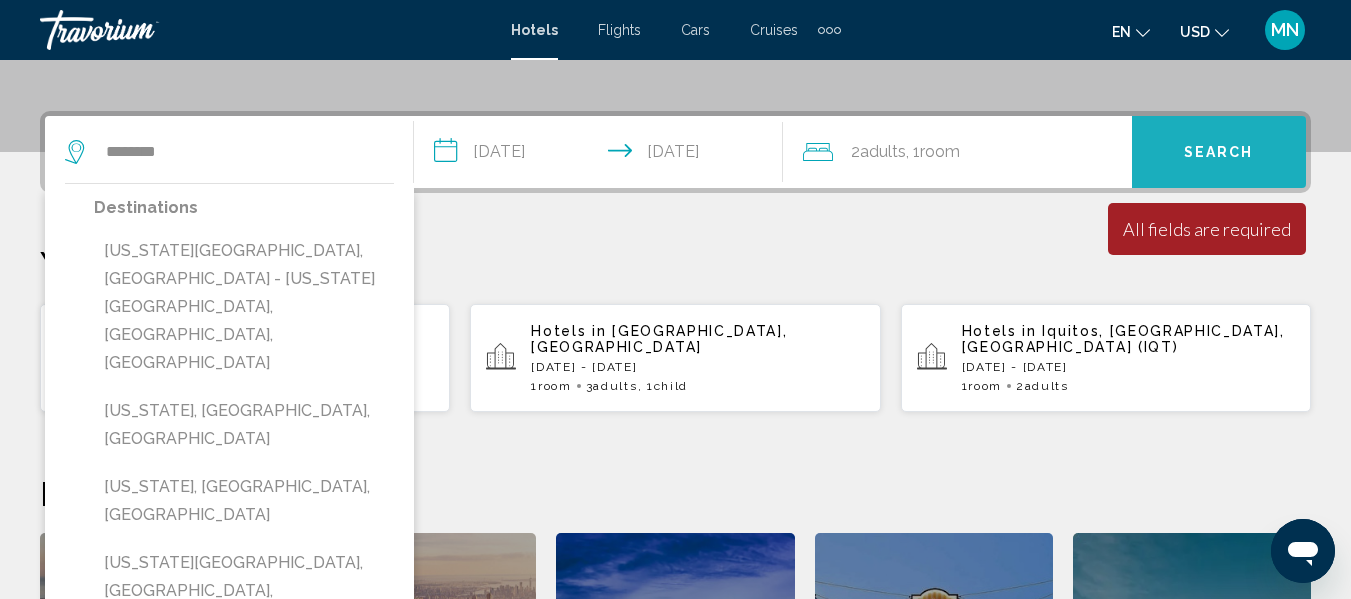 click on "Search" at bounding box center [1219, 152] 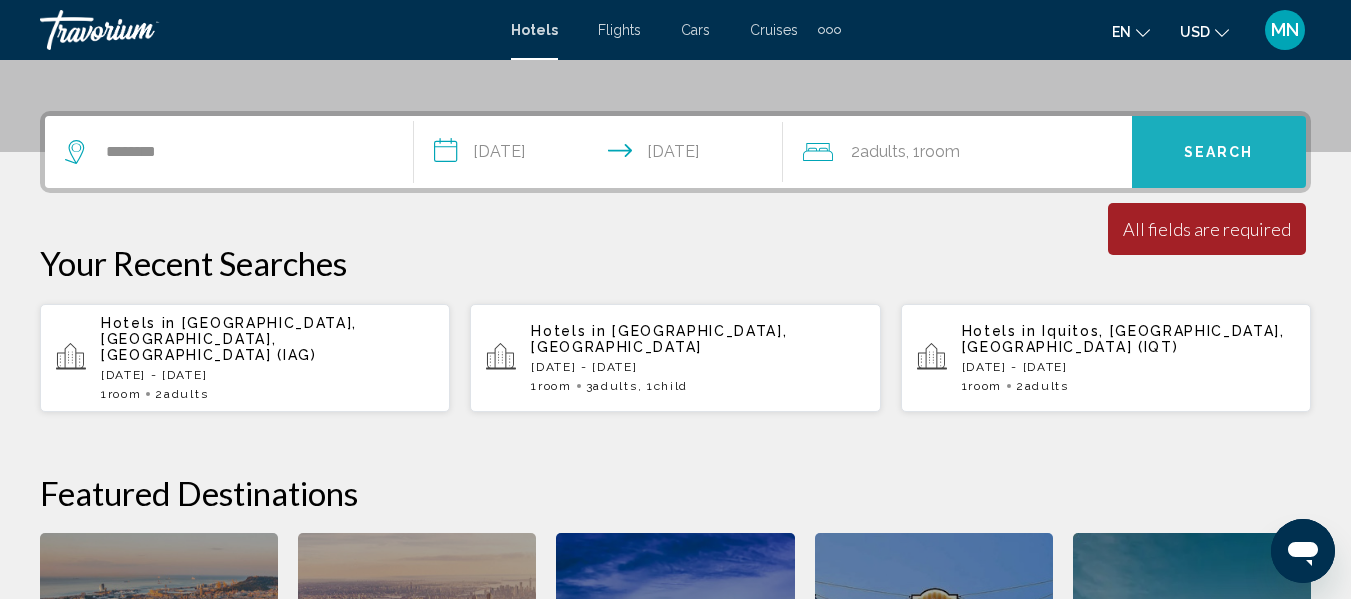 click on "Search" at bounding box center [1219, 153] 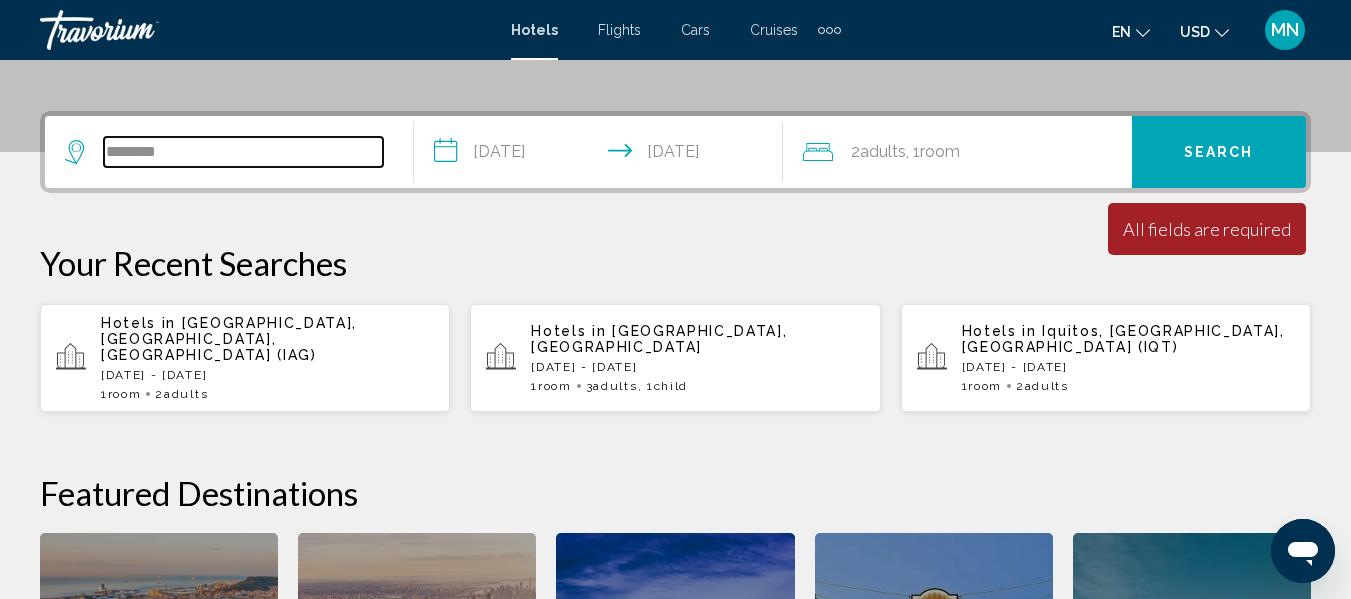 click on "********" at bounding box center (243, 152) 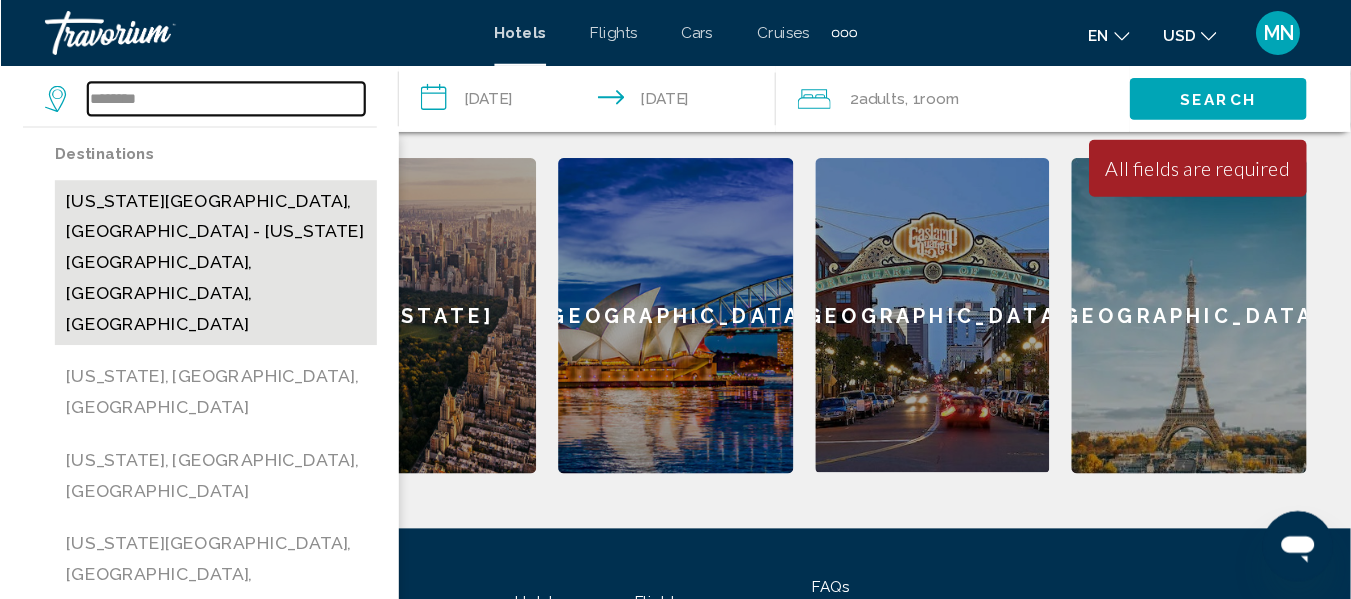 scroll, scrollTop: 837, scrollLeft: 0, axis: vertical 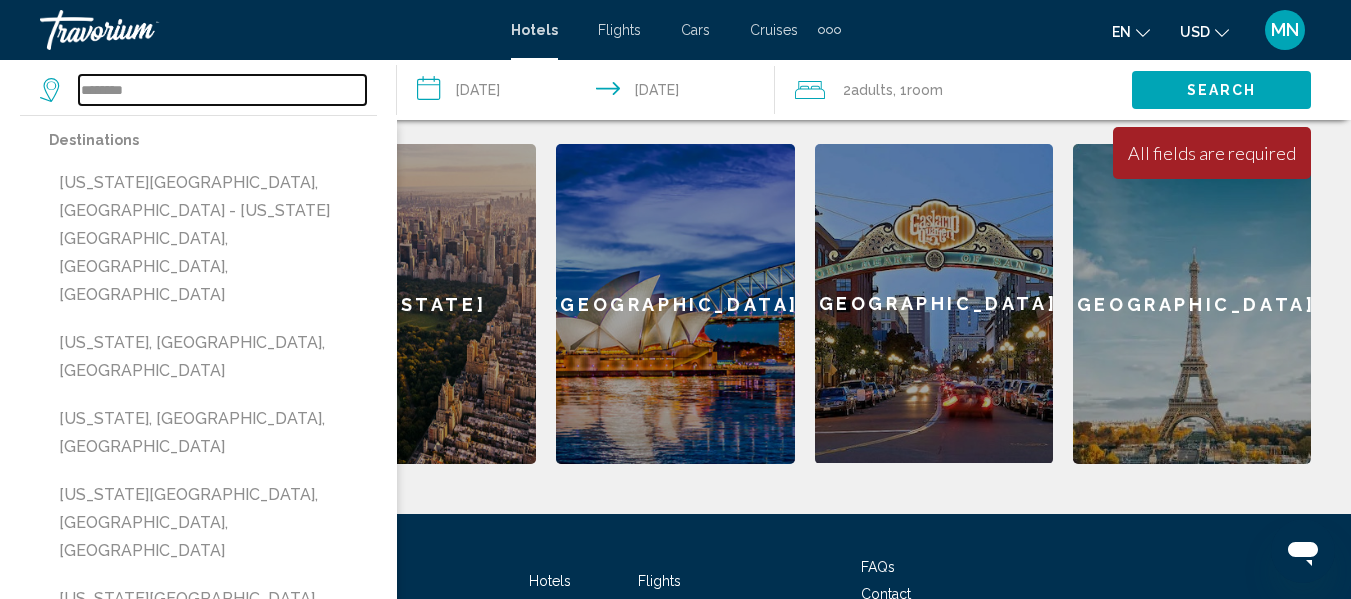 click on "********" at bounding box center [222, 90] 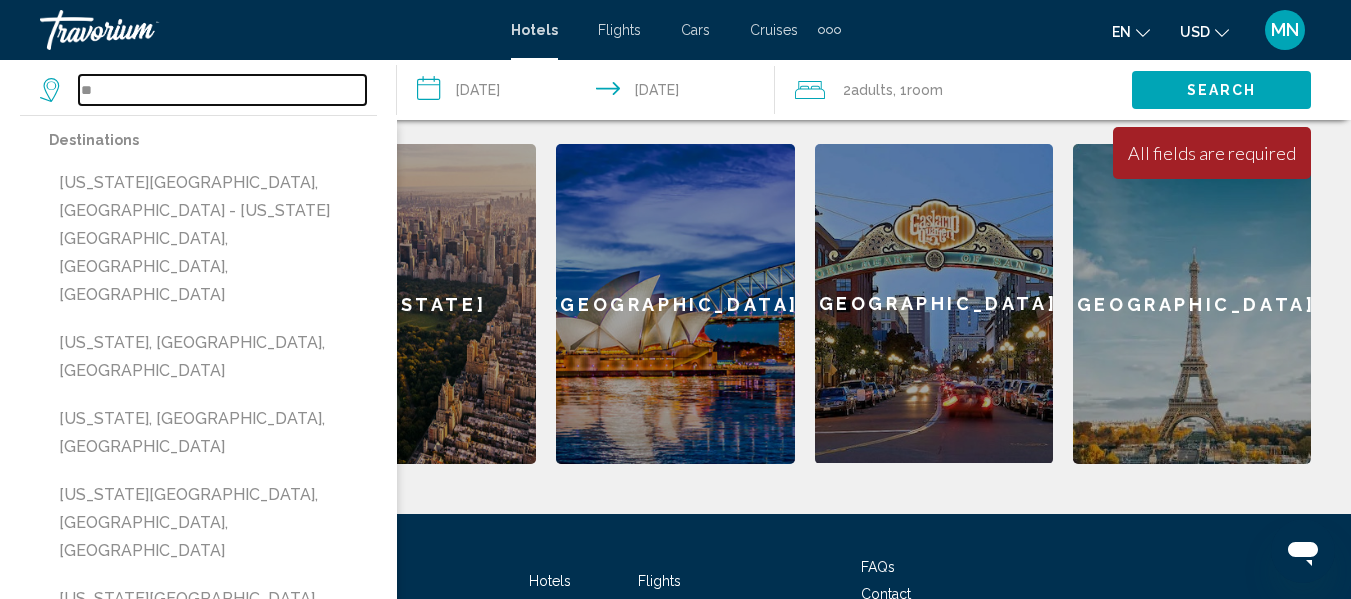 type on "*" 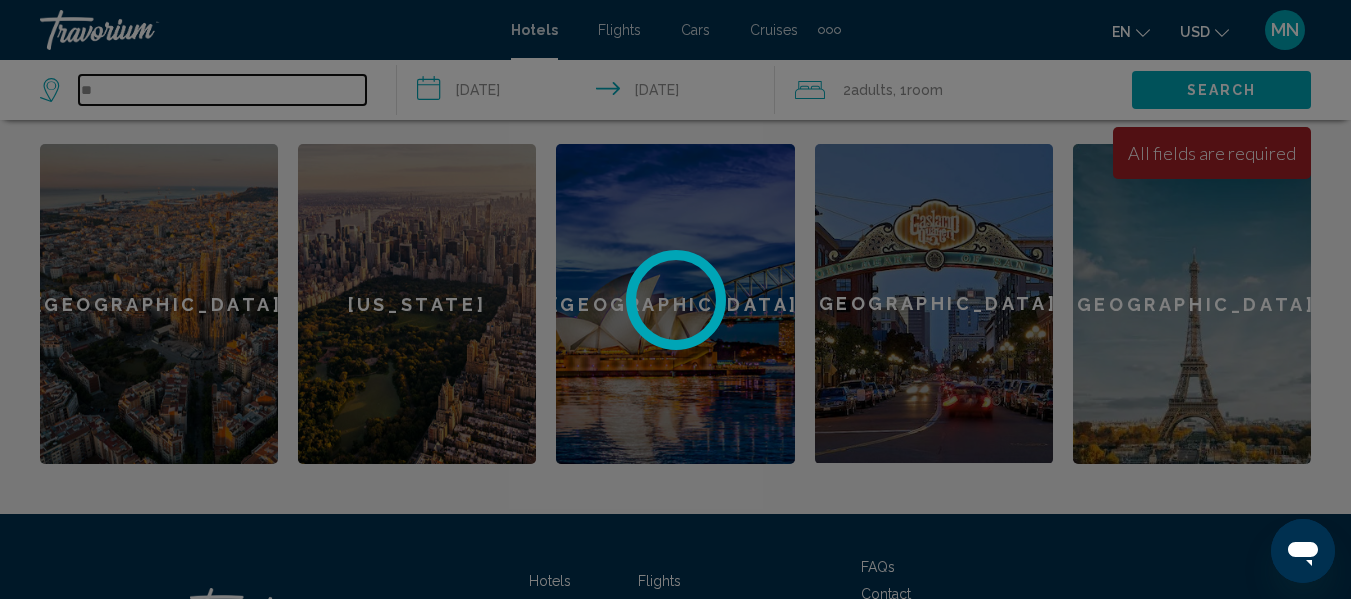 type on "*" 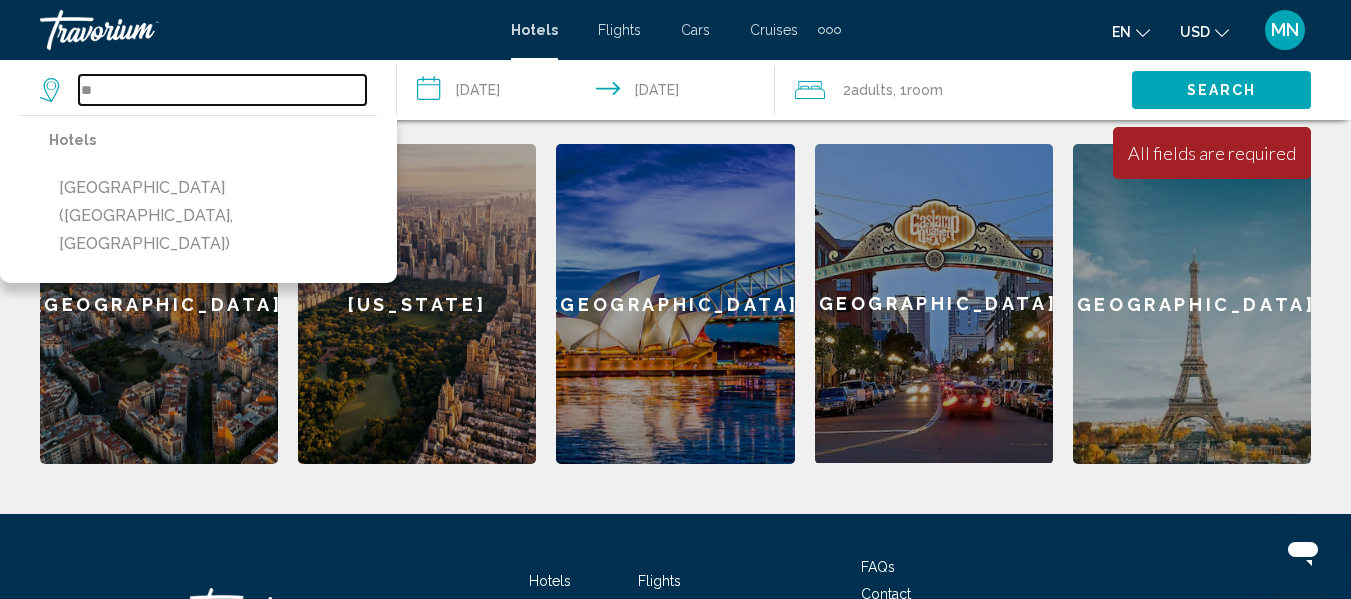 type on "*" 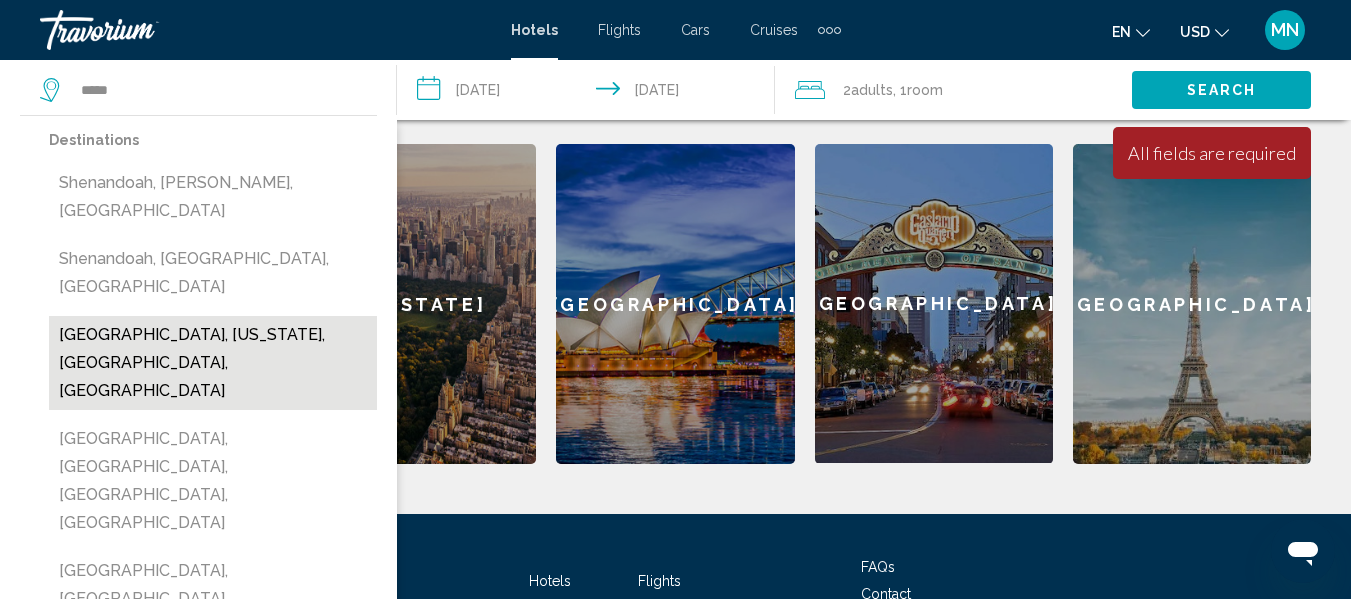 click on "[GEOGRAPHIC_DATA], [US_STATE], [GEOGRAPHIC_DATA], [GEOGRAPHIC_DATA]" at bounding box center [213, 363] 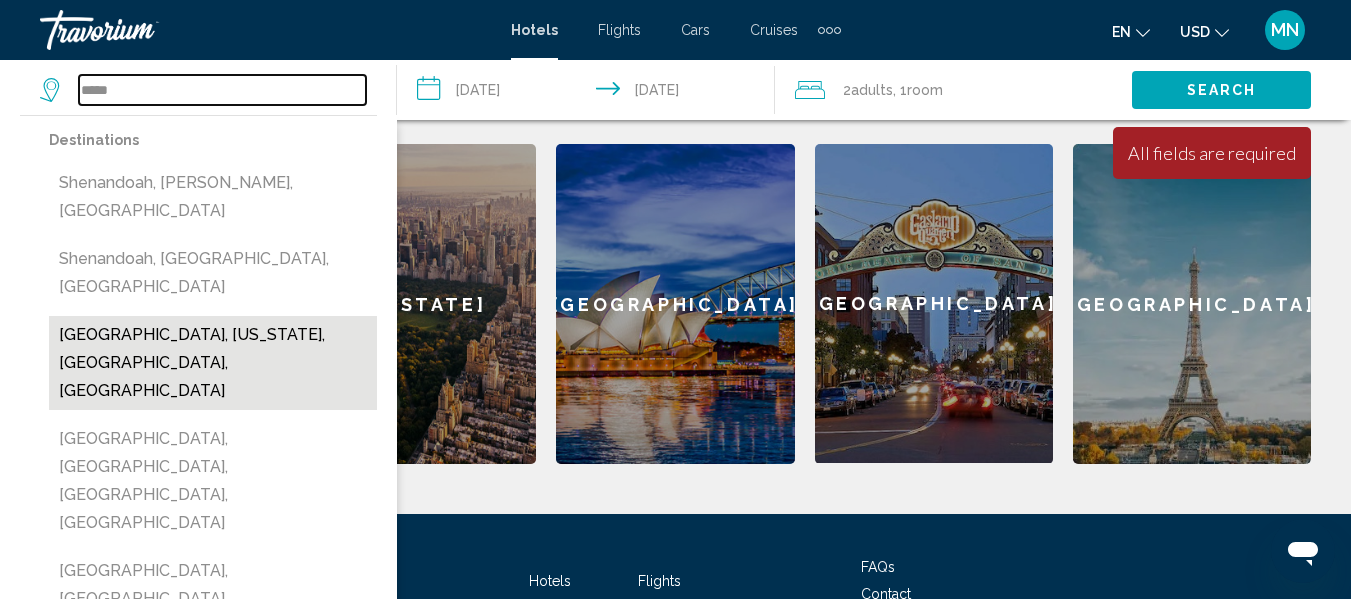 type on "**********" 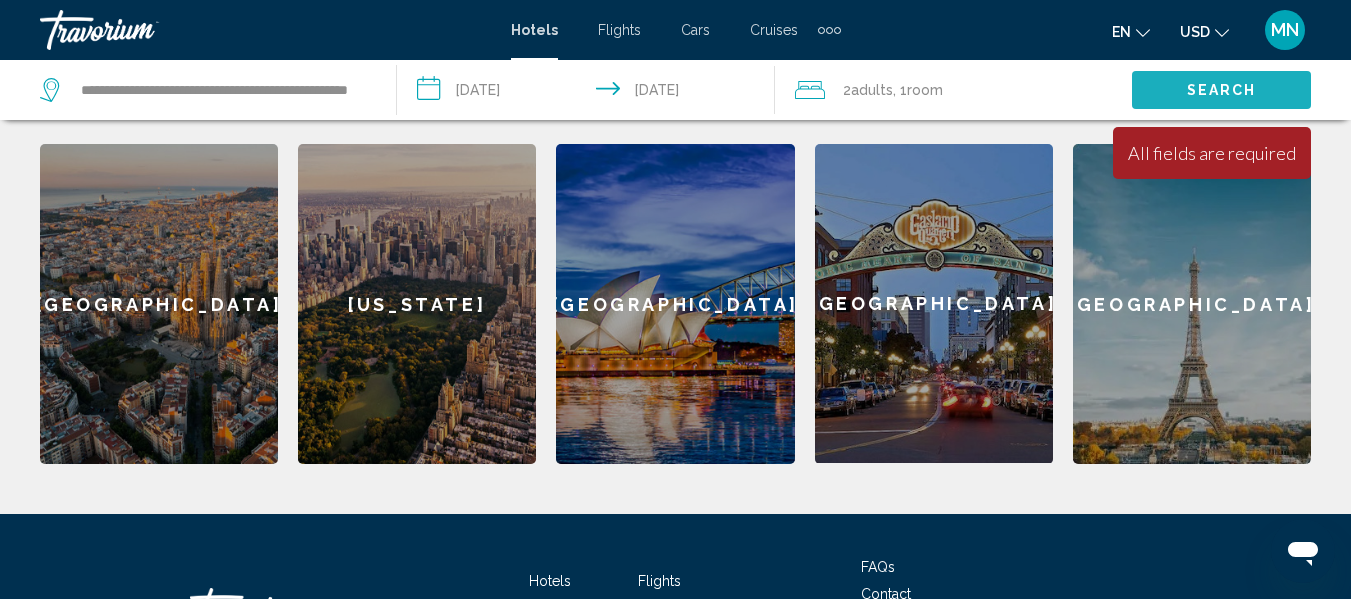 click on "Search" at bounding box center [1241, 90] 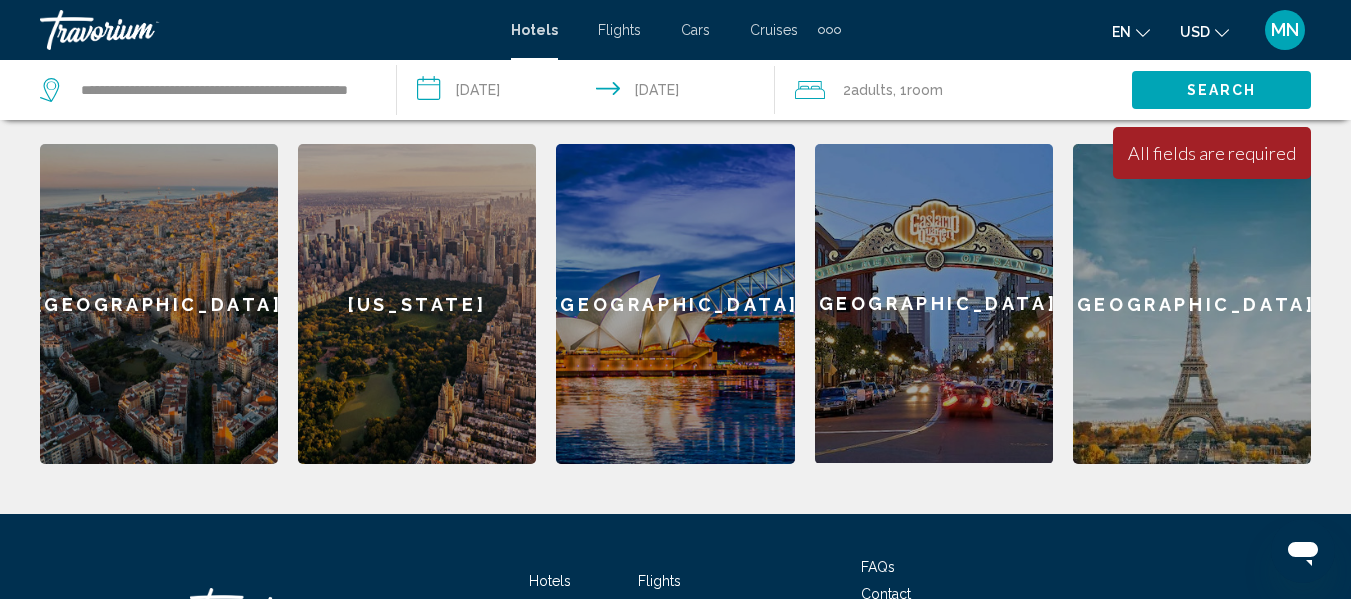 click on "Search" at bounding box center (1222, 91) 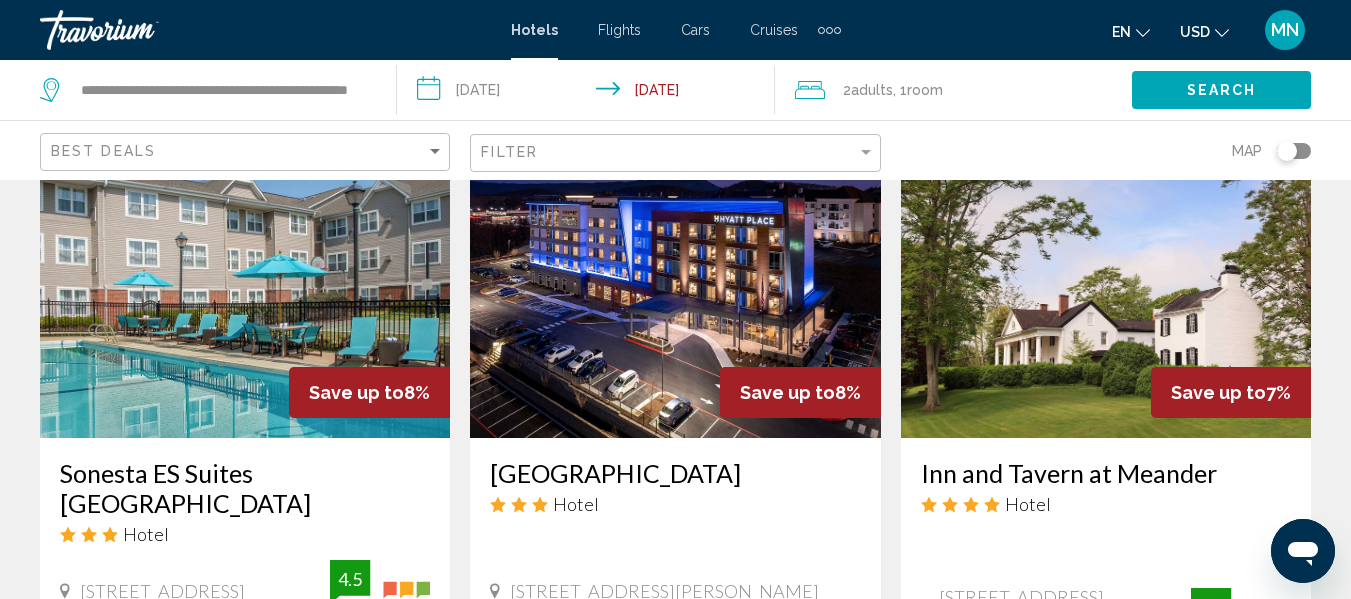 scroll, scrollTop: 2956, scrollLeft: 0, axis: vertical 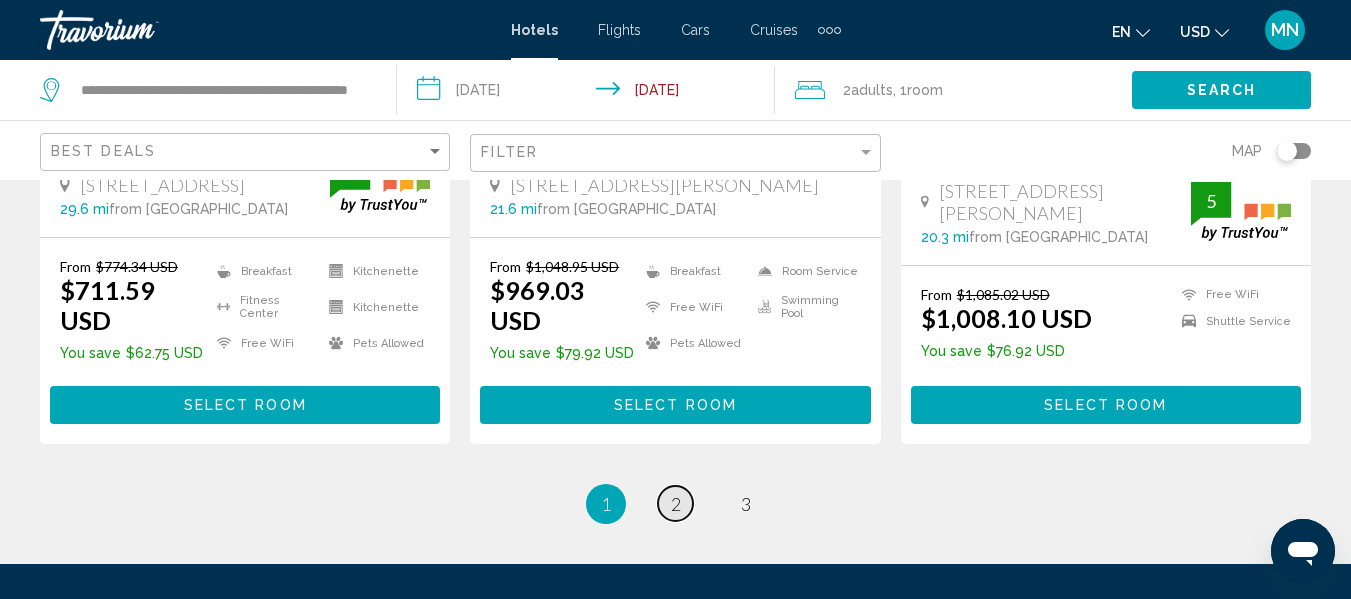 click on "page  2" at bounding box center [675, 503] 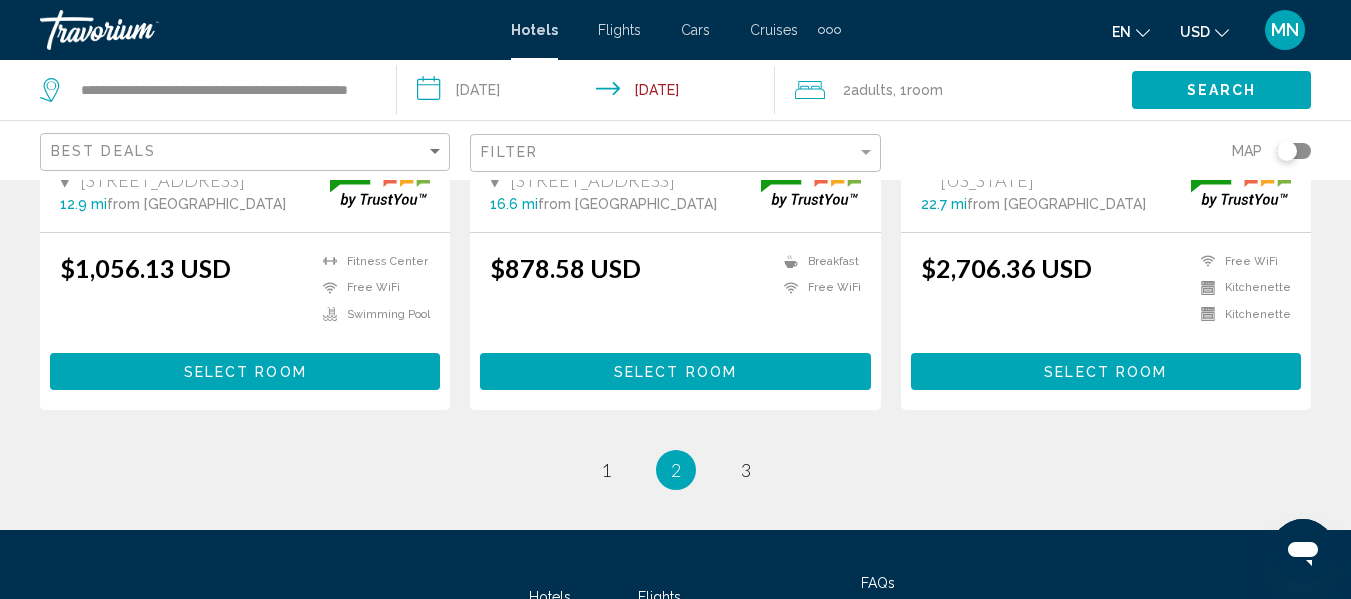 scroll, scrollTop: 2933, scrollLeft: 0, axis: vertical 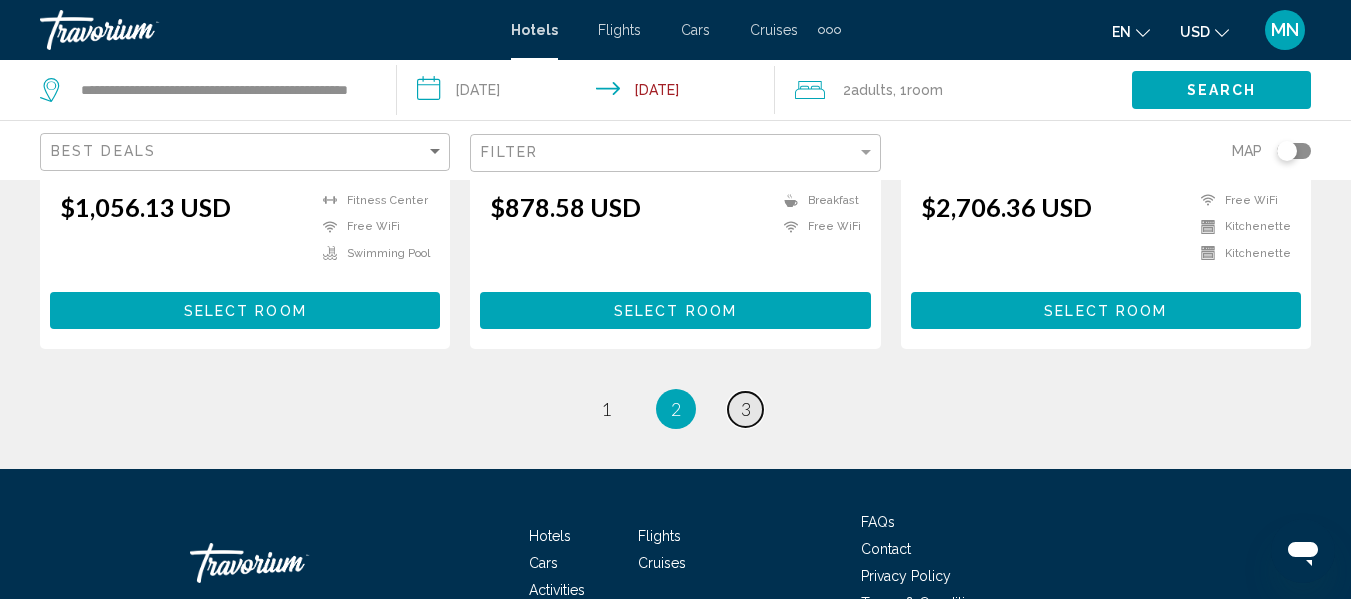 click on "3" at bounding box center [746, 409] 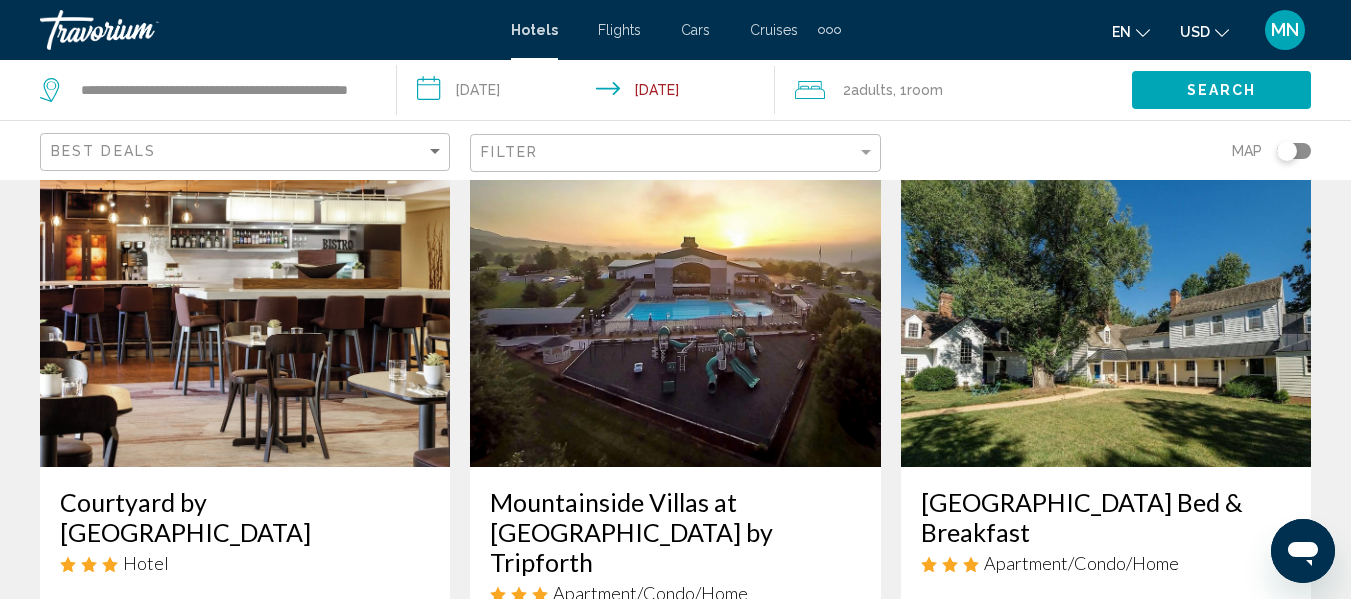 scroll, scrollTop: 1467, scrollLeft: 0, axis: vertical 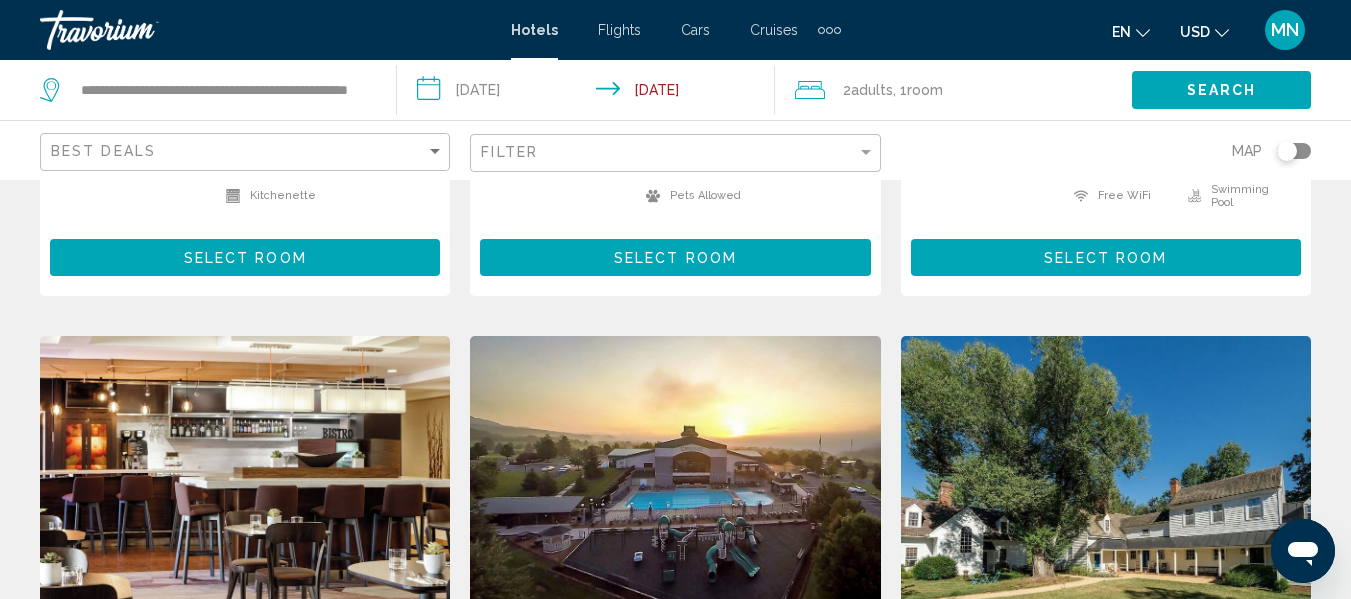 click 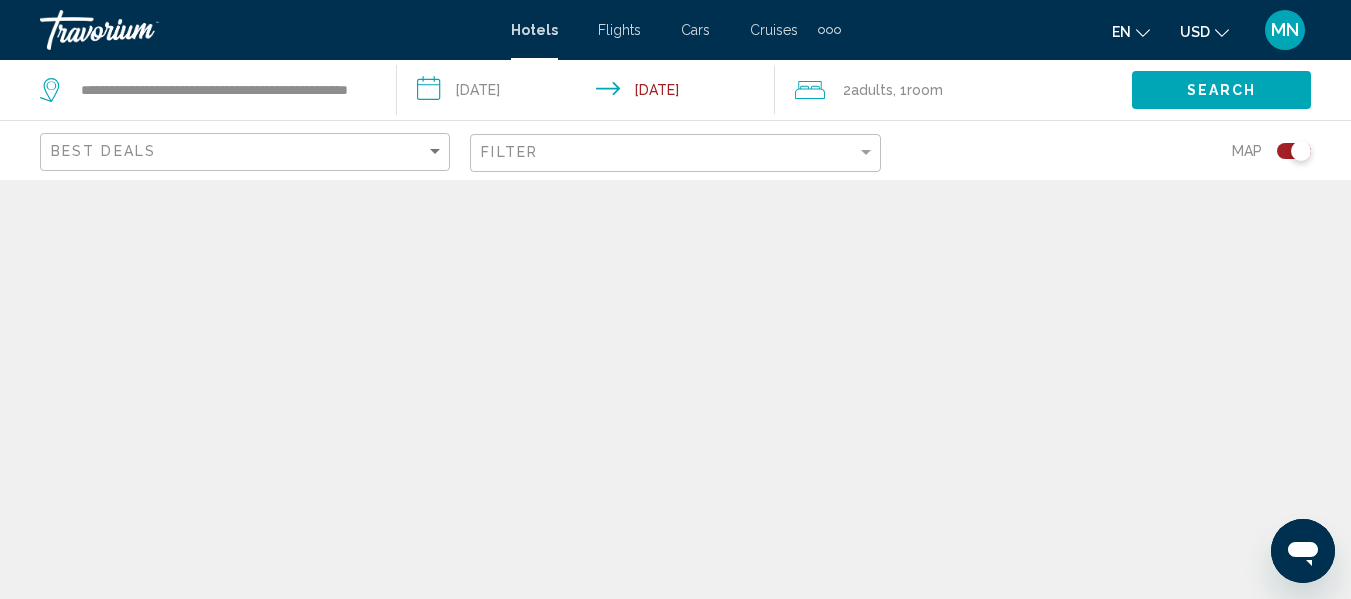 scroll, scrollTop: 0, scrollLeft: 0, axis: both 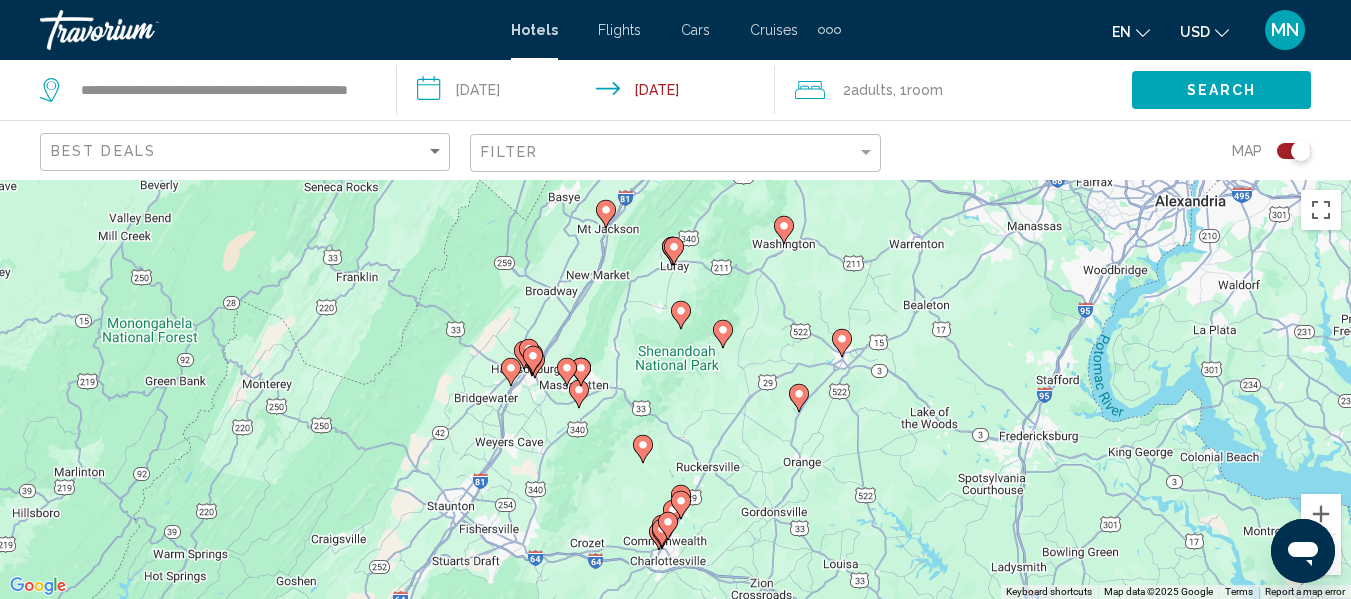 type 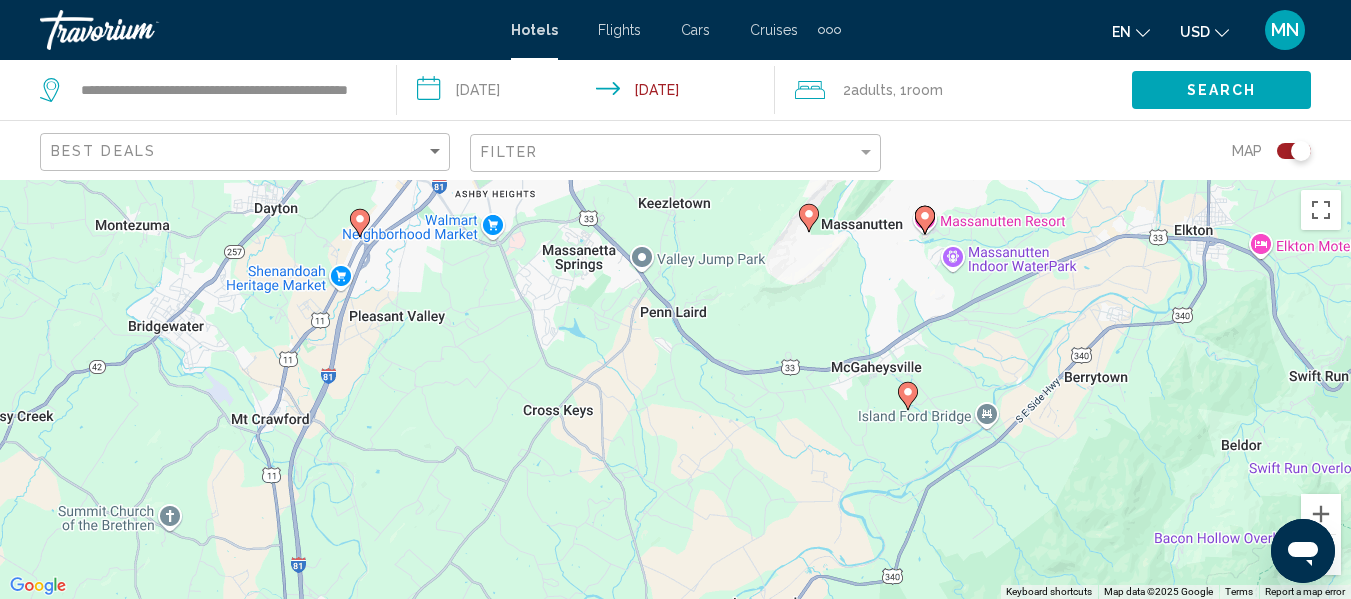 drag, startPoint x: 578, startPoint y: 398, endPoint x: 667, endPoint y: 571, distance: 194.55077 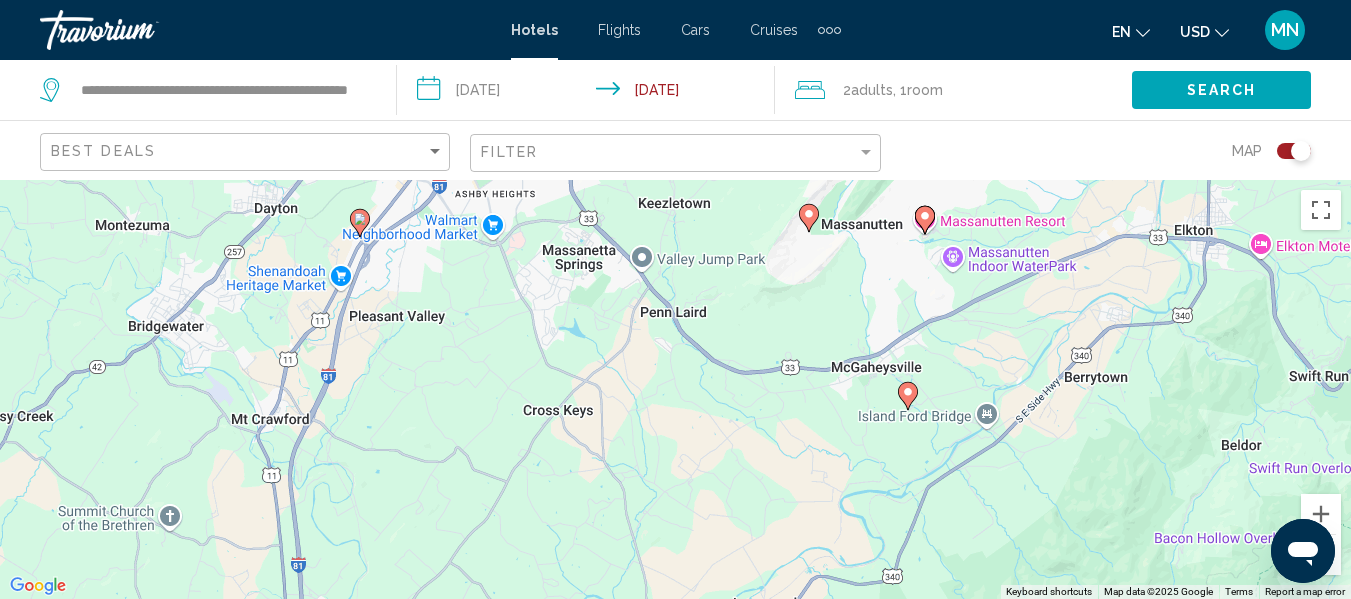 click on "To navigate, press the arrow keys. To activate drag with keyboard, press Alt + Enter. Once in keyboard drag state, use the arrow keys to move the marker. To complete the drag, press the Enter key. To cancel, press Escape." at bounding box center [675, 389] 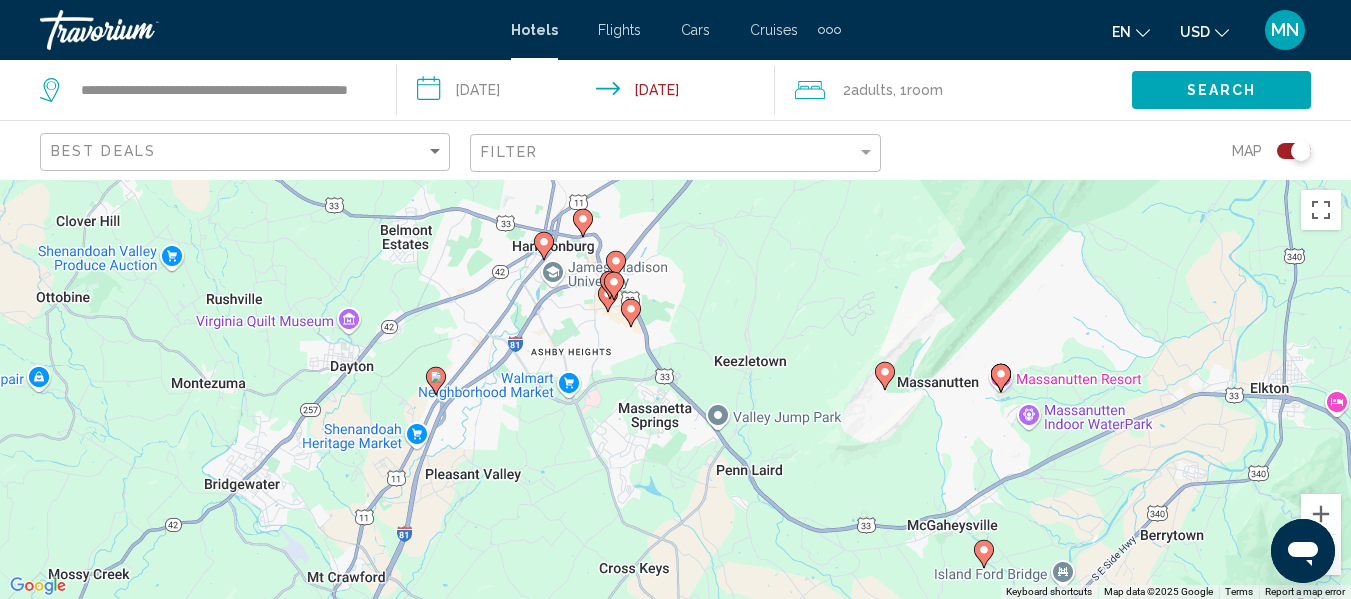drag, startPoint x: 756, startPoint y: 364, endPoint x: 811, endPoint y: 519, distance: 164.46884 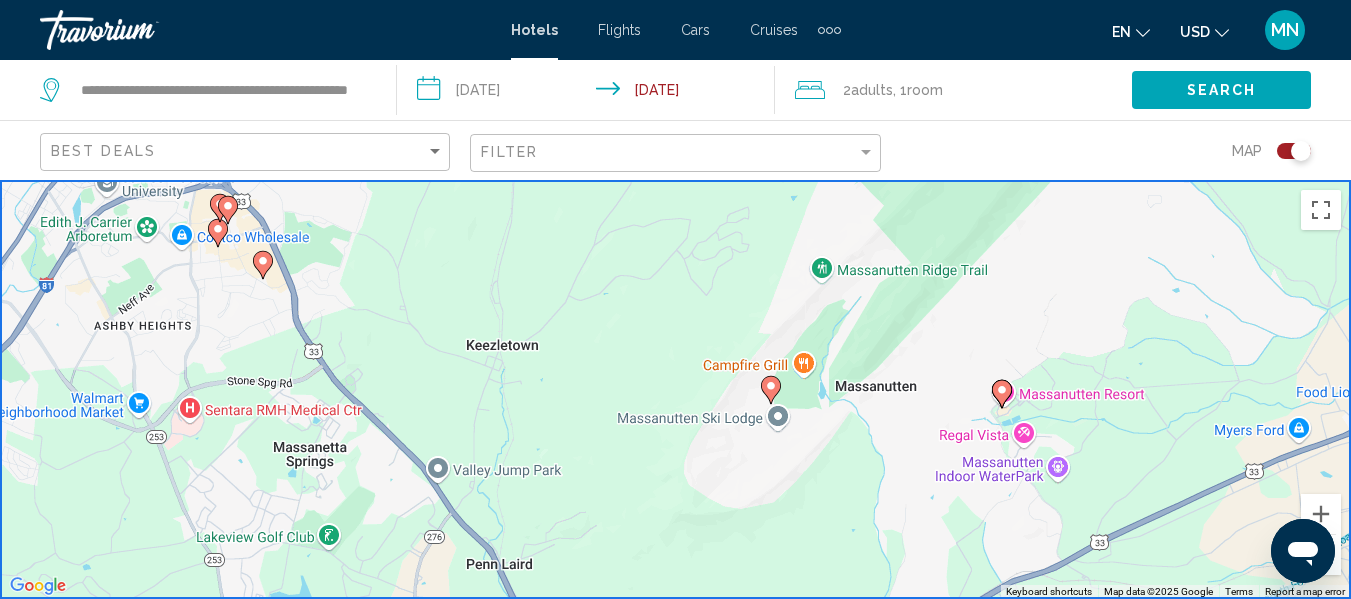 click 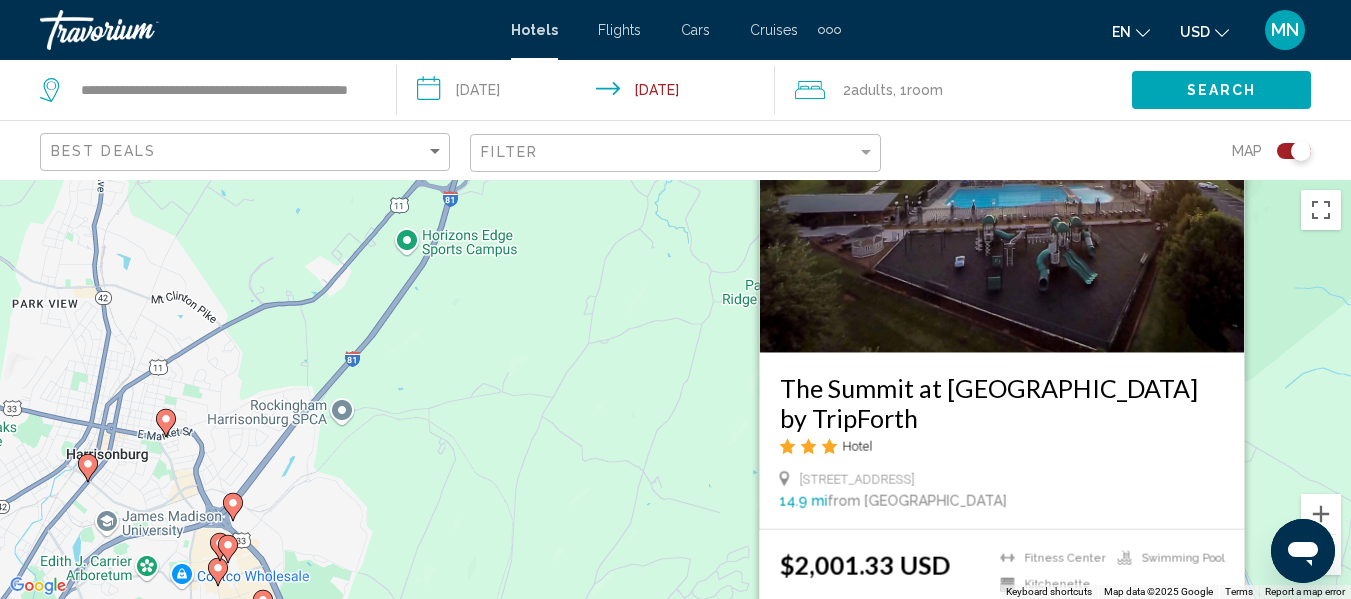 click on "The Summit at [GEOGRAPHIC_DATA] by TripForth" at bounding box center (1001, 402) 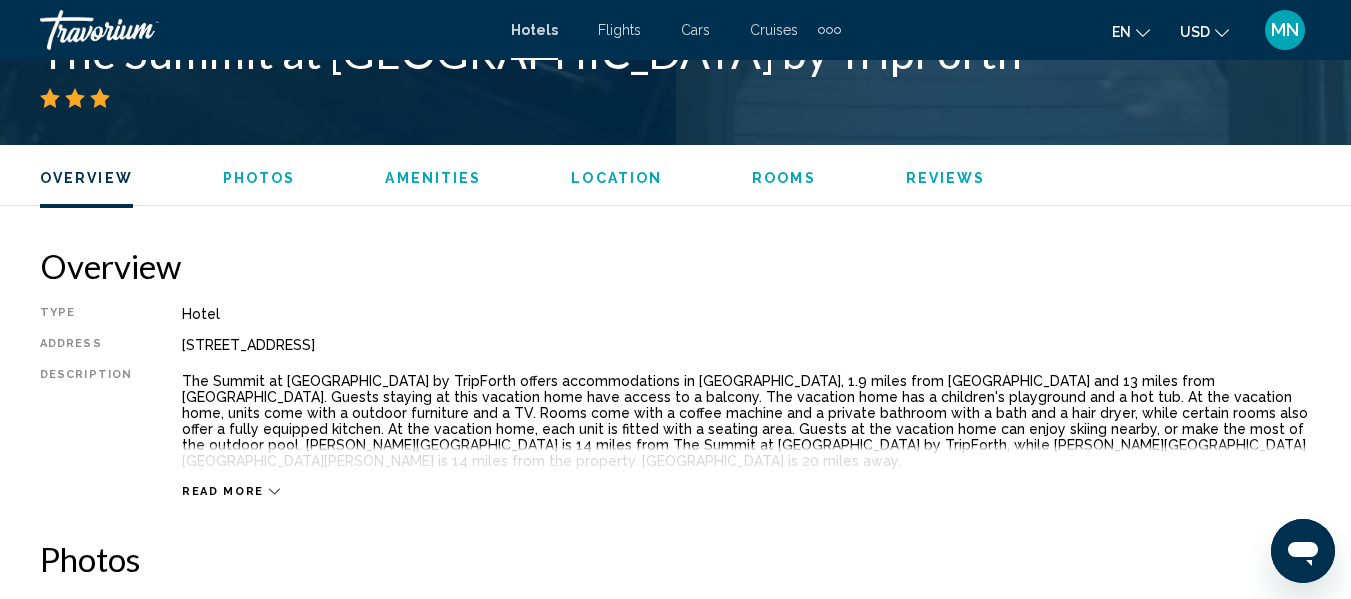 scroll, scrollTop: 1036, scrollLeft: 0, axis: vertical 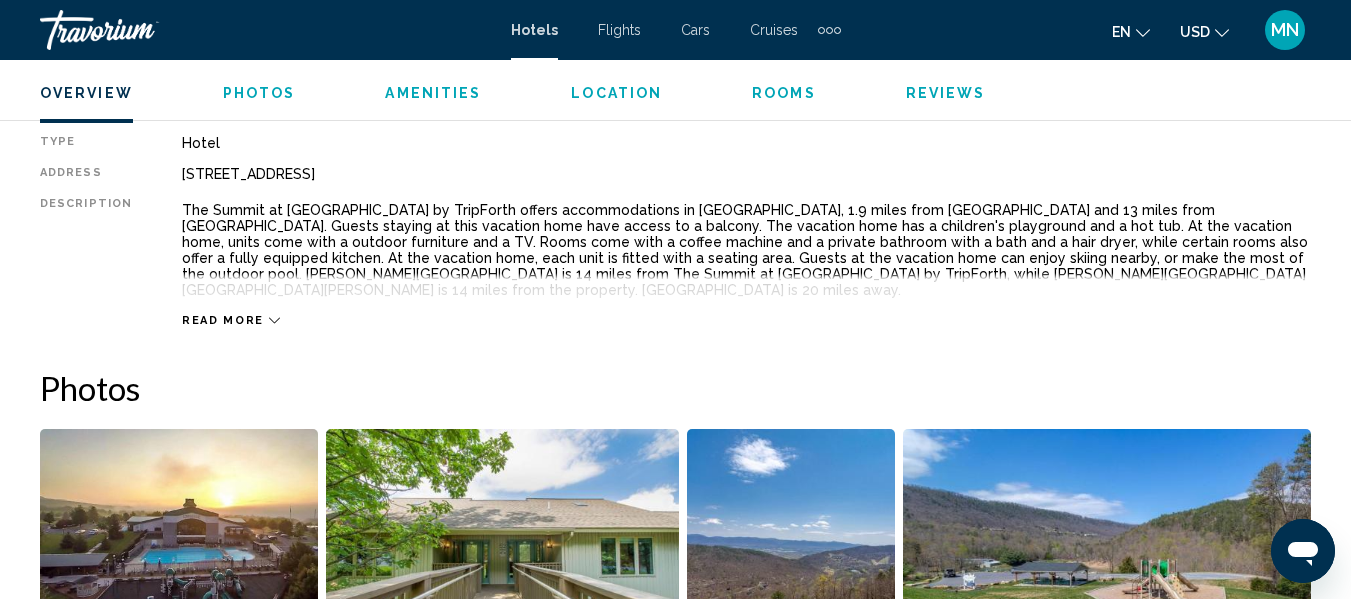 click 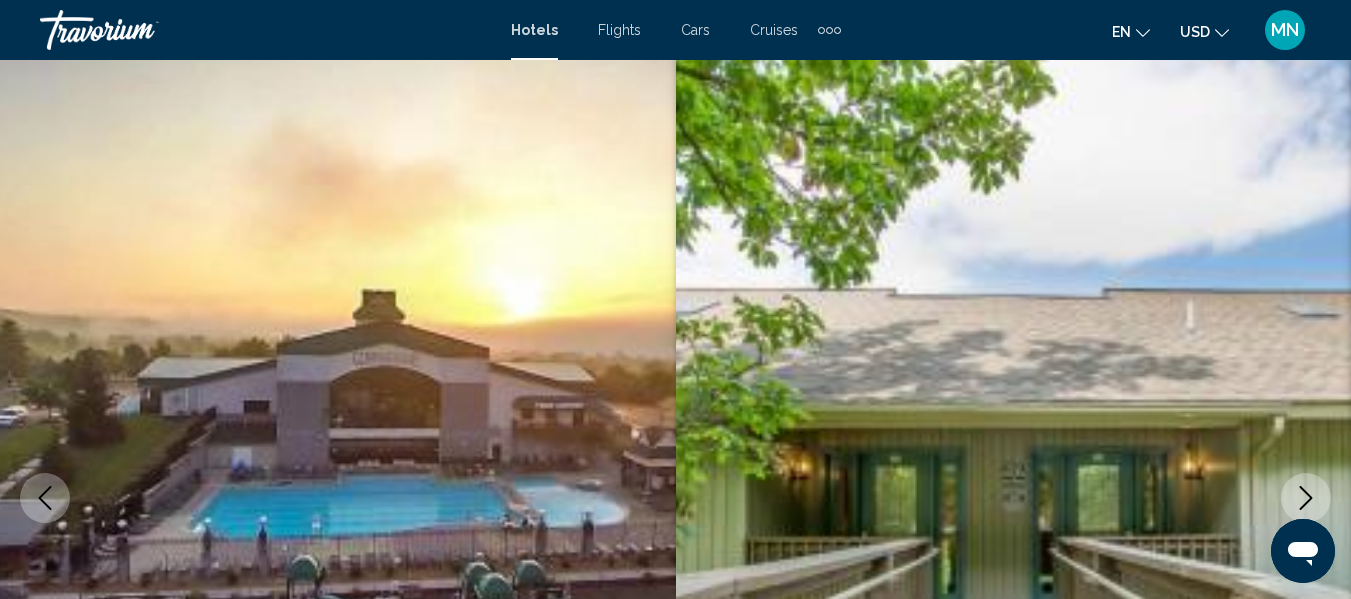 scroll, scrollTop: 0, scrollLeft: 0, axis: both 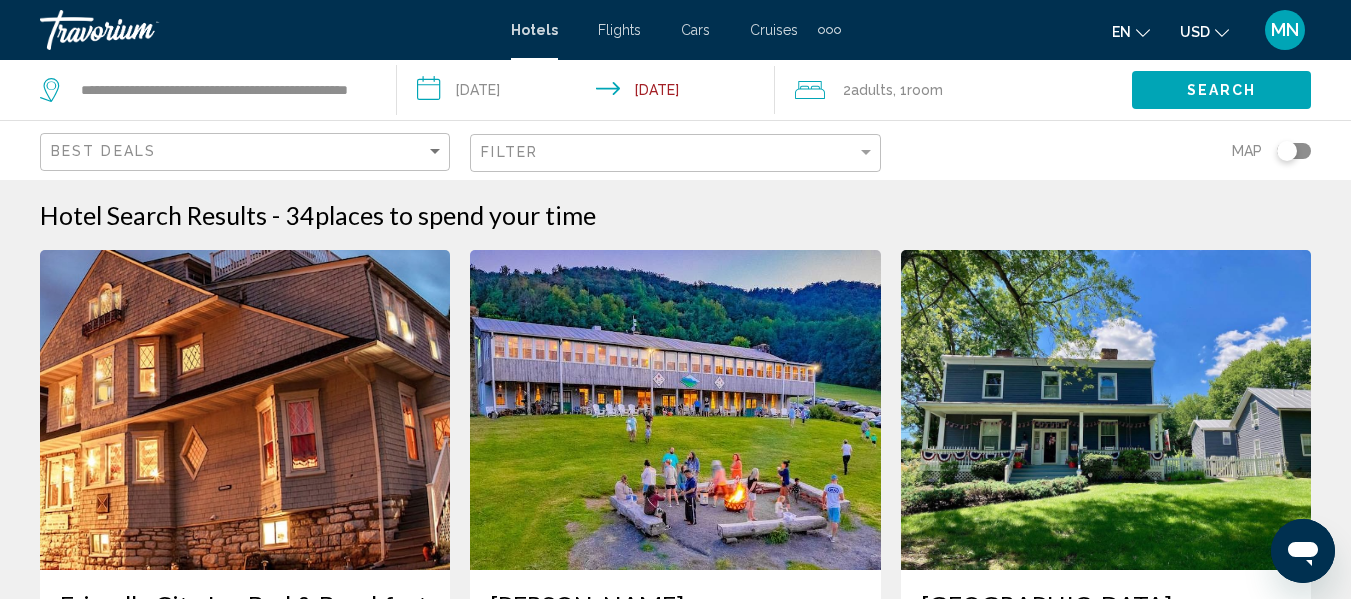 click 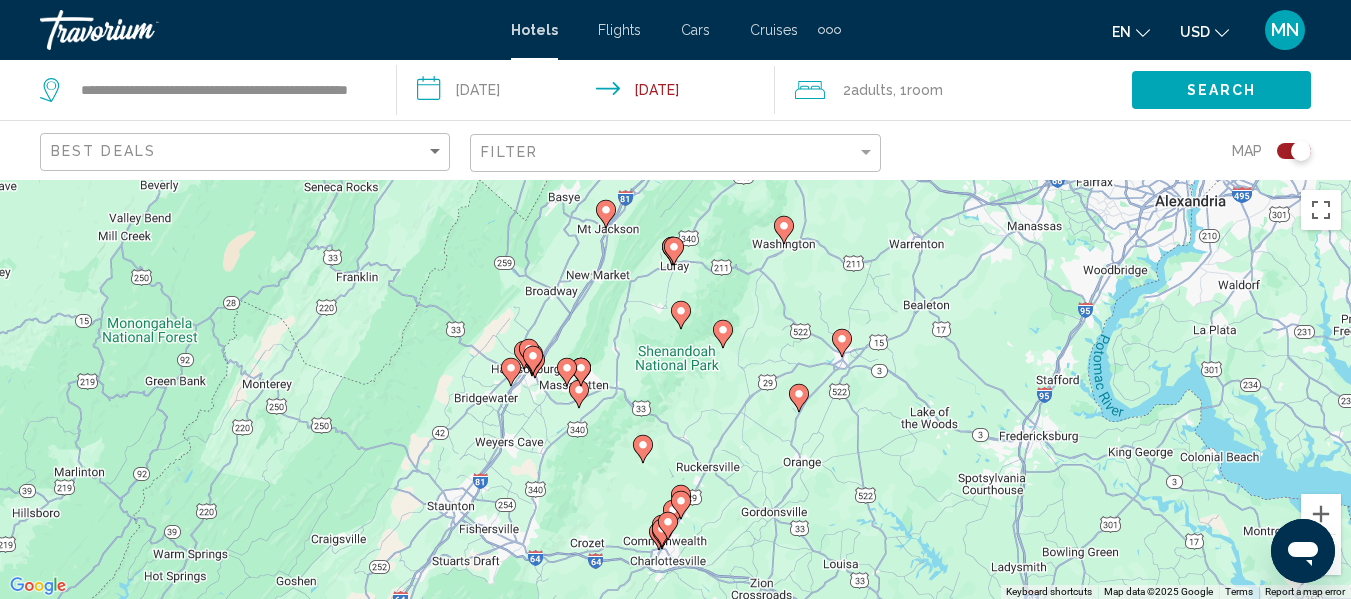type 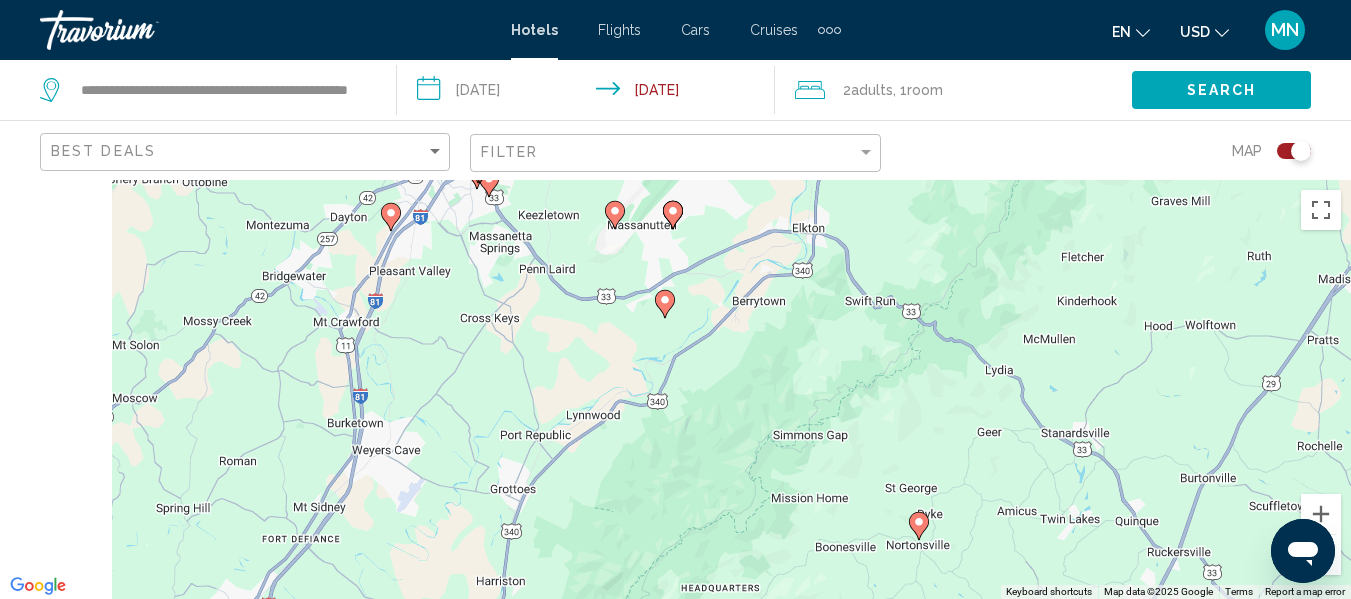 drag, startPoint x: 486, startPoint y: 427, endPoint x: 977, endPoint y: 482, distance: 494.07083 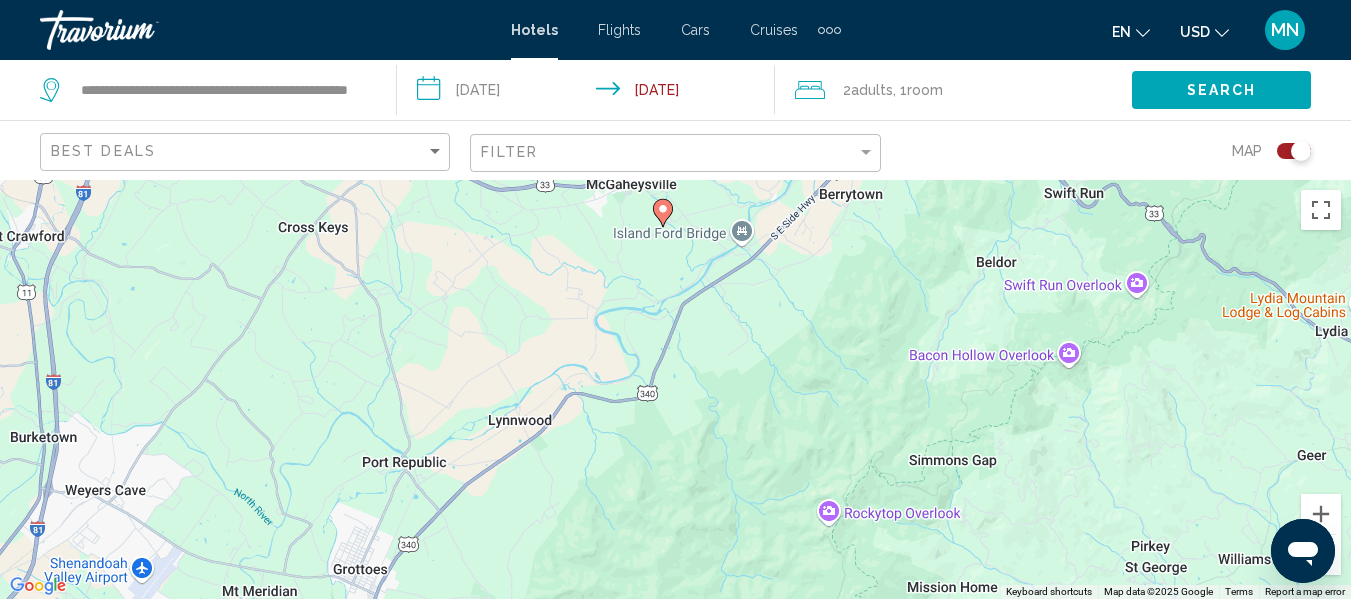 drag, startPoint x: 506, startPoint y: 352, endPoint x: 550, endPoint y: 624, distance: 275.53583 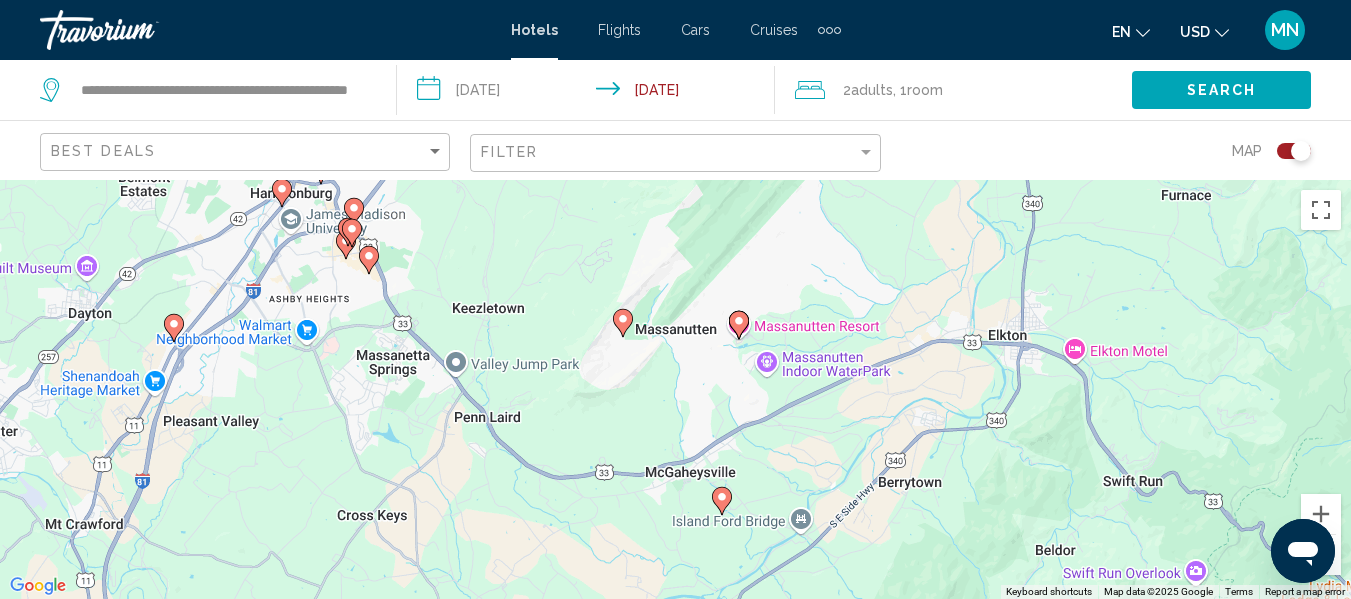 click 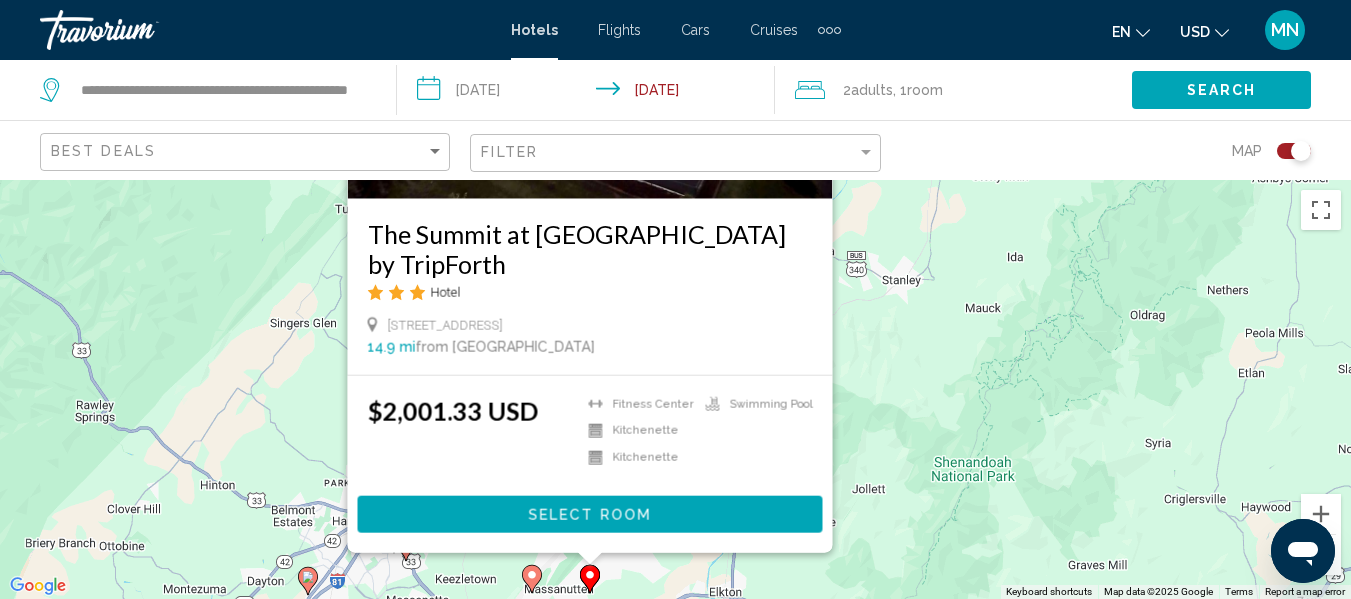 type 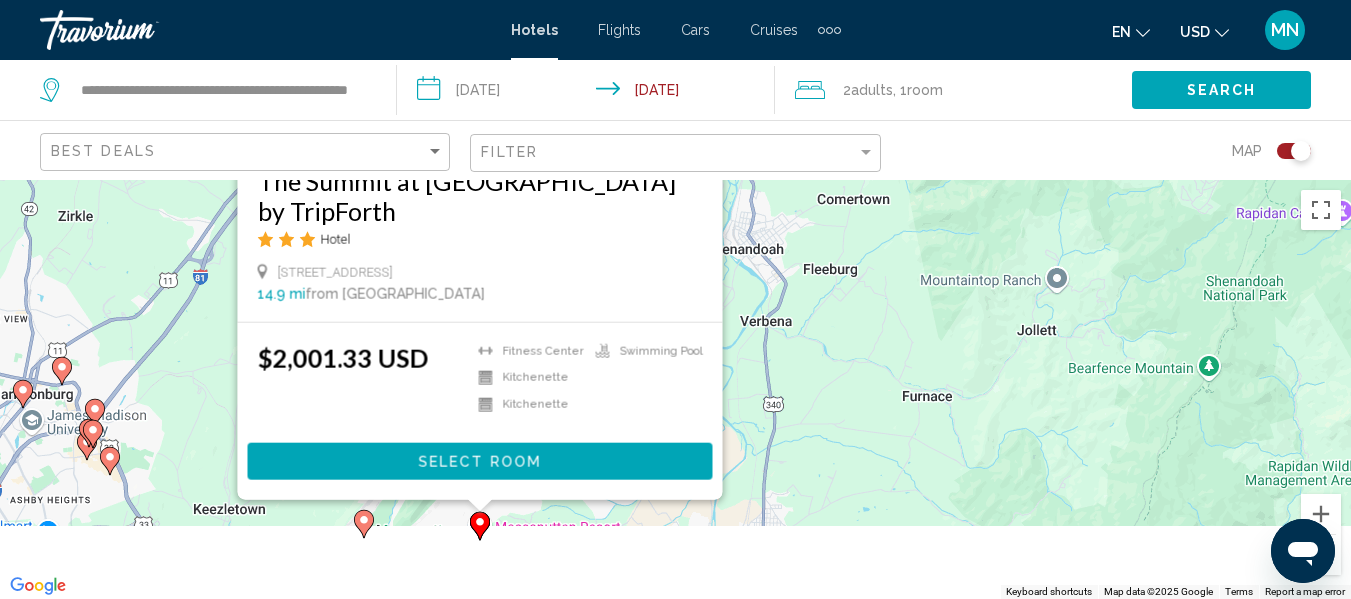drag, startPoint x: 704, startPoint y: 480, endPoint x: 977, endPoint y: 133, distance: 441.51782 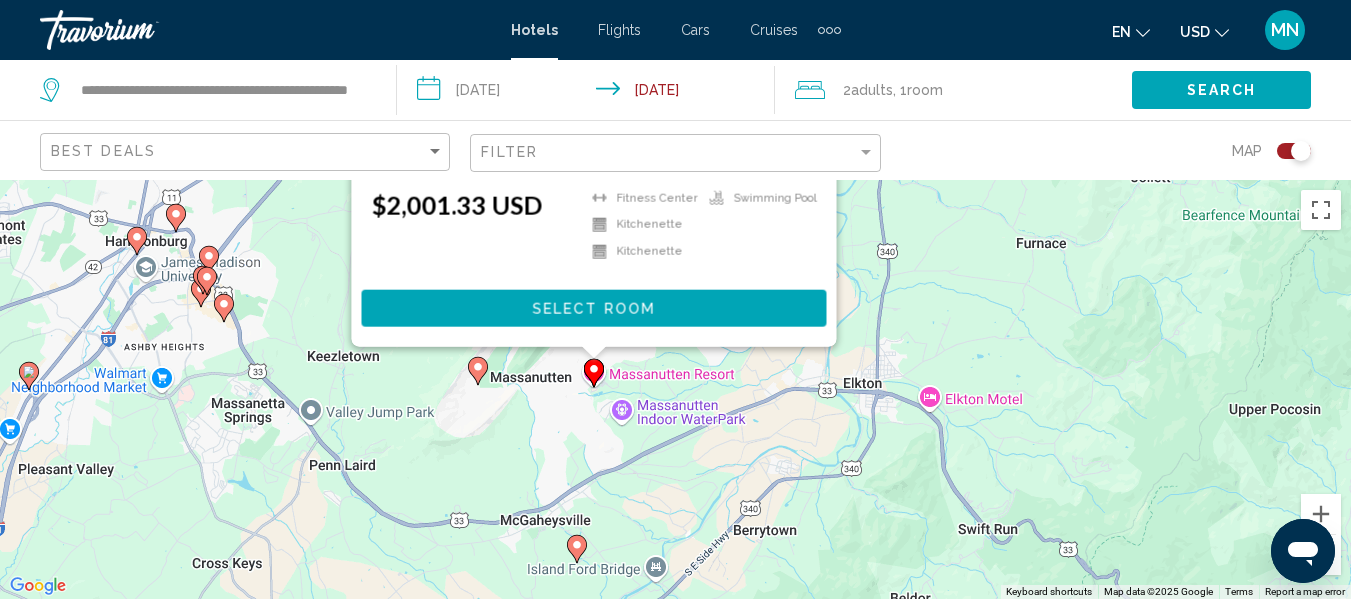 click on "To navigate, press the arrow keys. To activate drag with keyboard, press Alt + Enter. Once in keyboard drag state, use the arrow keys to move the marker. To complete the drag, press the Enter key. To cancel, press Escape.  The Summit at [GEOGRAPHIC_DATA] by TripForth
Hotel
[STREET_ADDRESS], Massanutten 14.9 mi  from [GEOGRAPHIC_DATA] from hotel $2,001.33 USD
[GEOGRAPHIC_DATA]
Kitchenette
Kitchenette
Swimming Pool  Select Room" at bounding box center [675, 389] 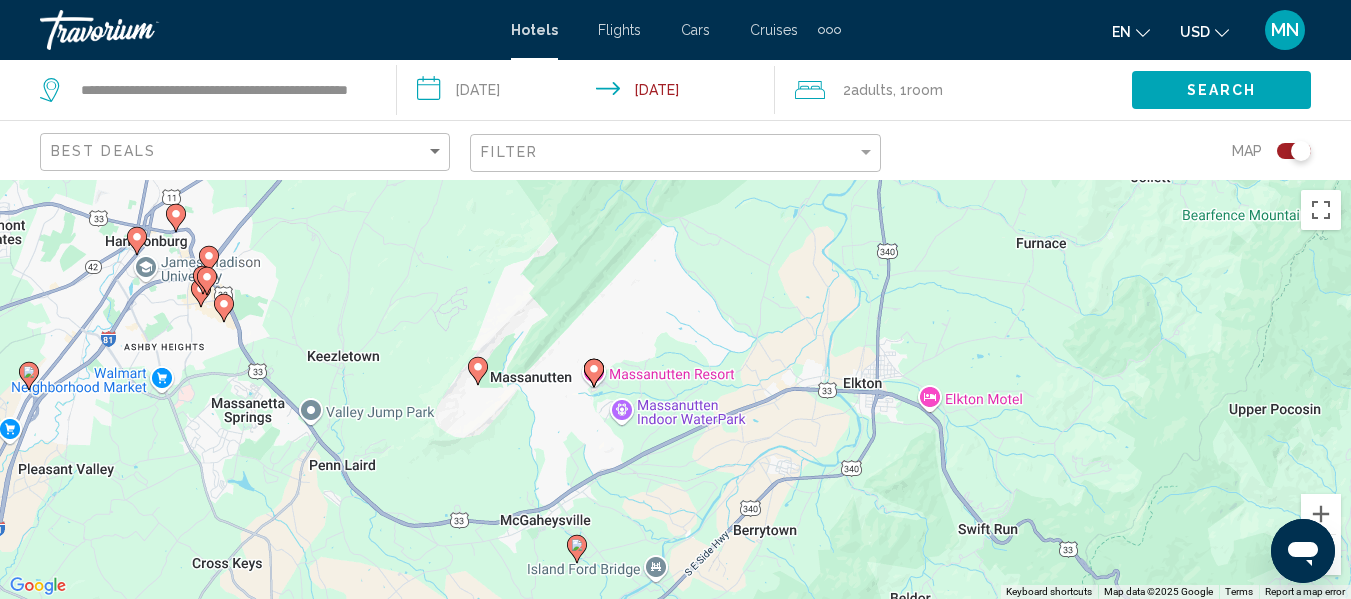 click 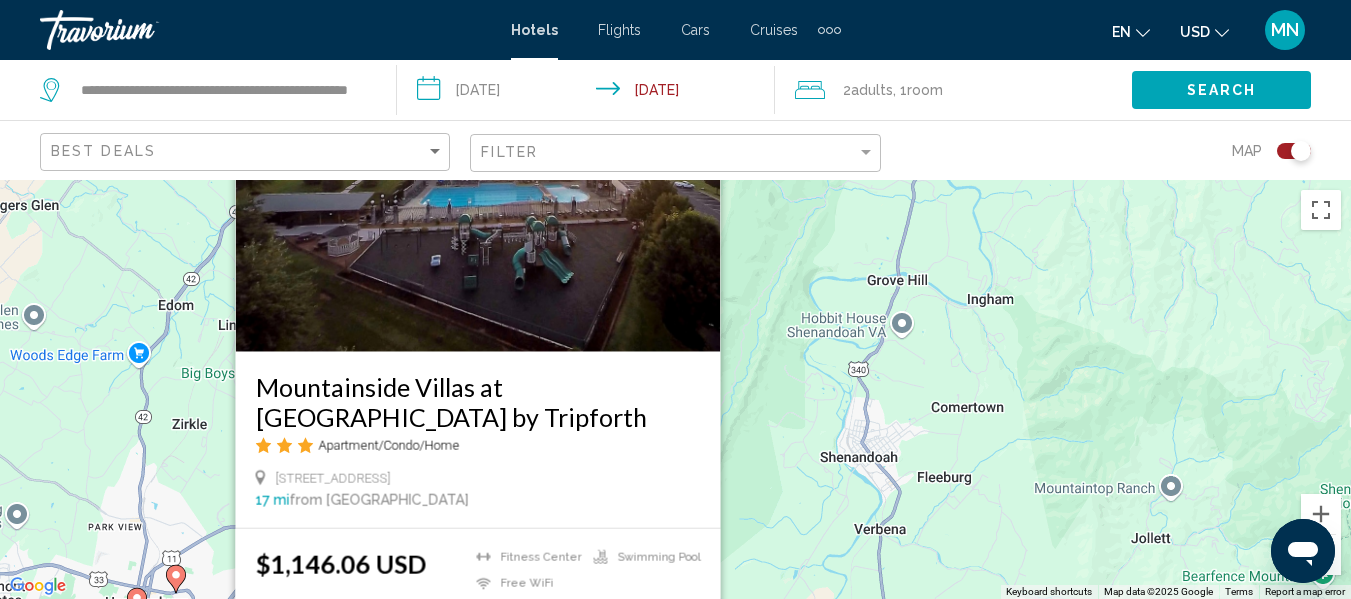 click on "Mountainside Villas at [GEOGRAPHIC_DATA] by Tripforth" at bounding box center [477, 401] 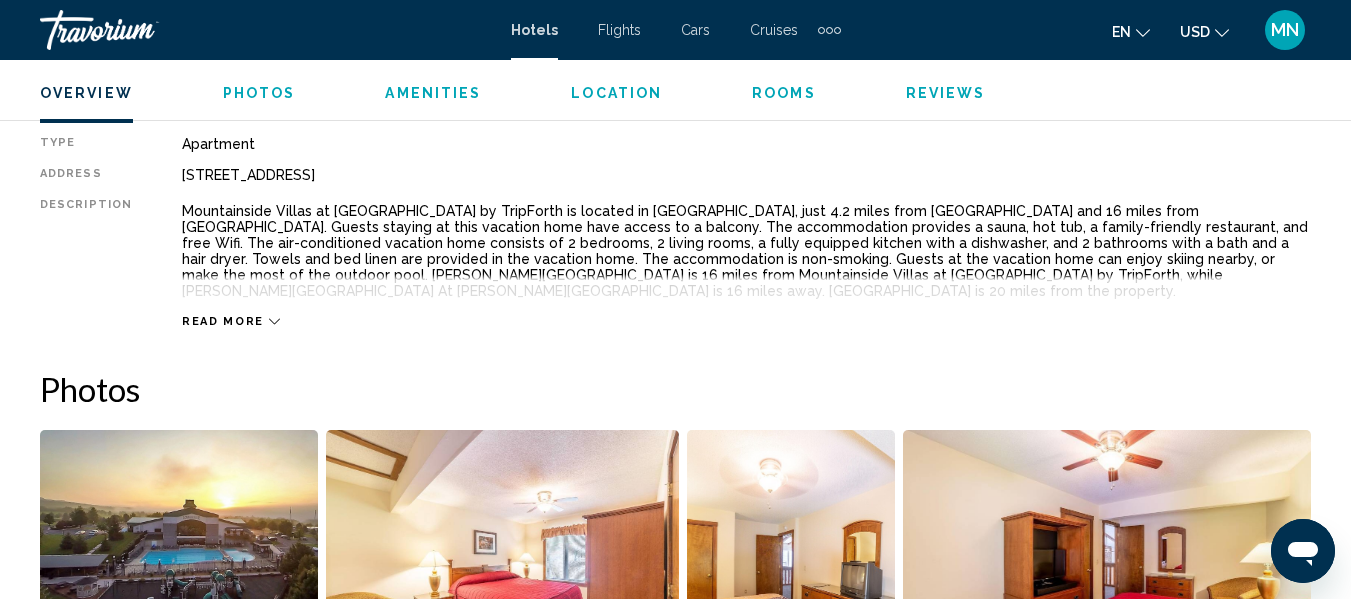 scroll, scrollTop: 1036, scrollLeft: 0, axis: vertical 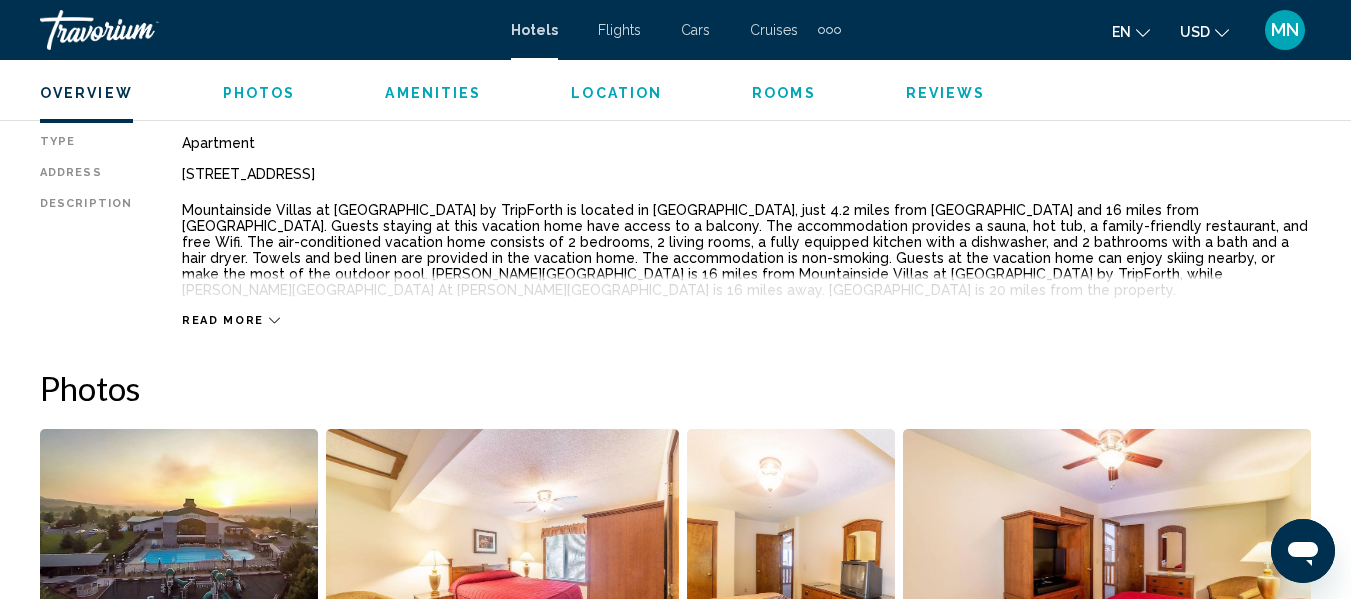 click 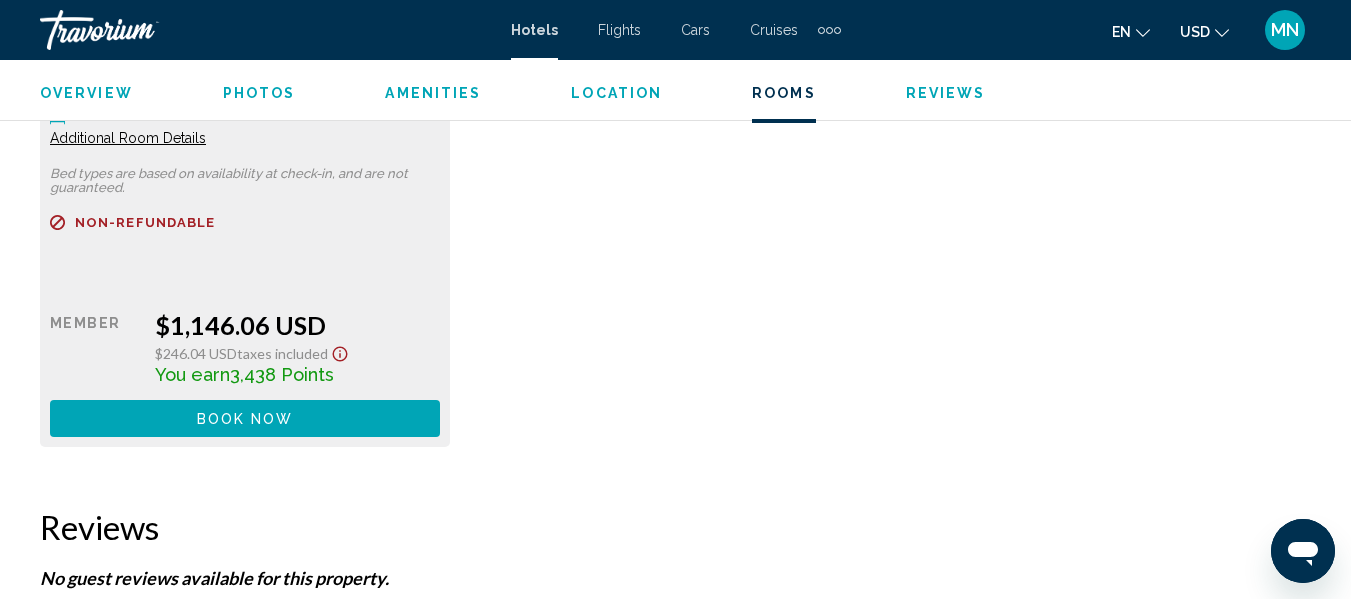 scroll, scrollTop: 3280, scrollLeft: 0, axis: vertical 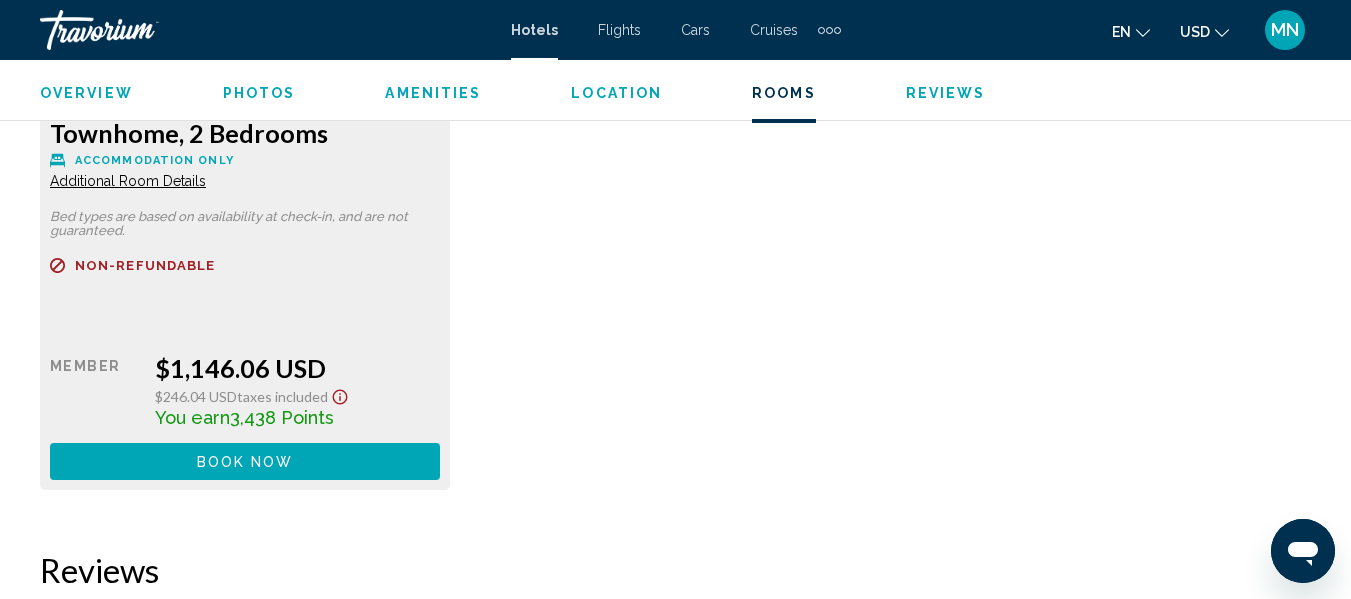 click 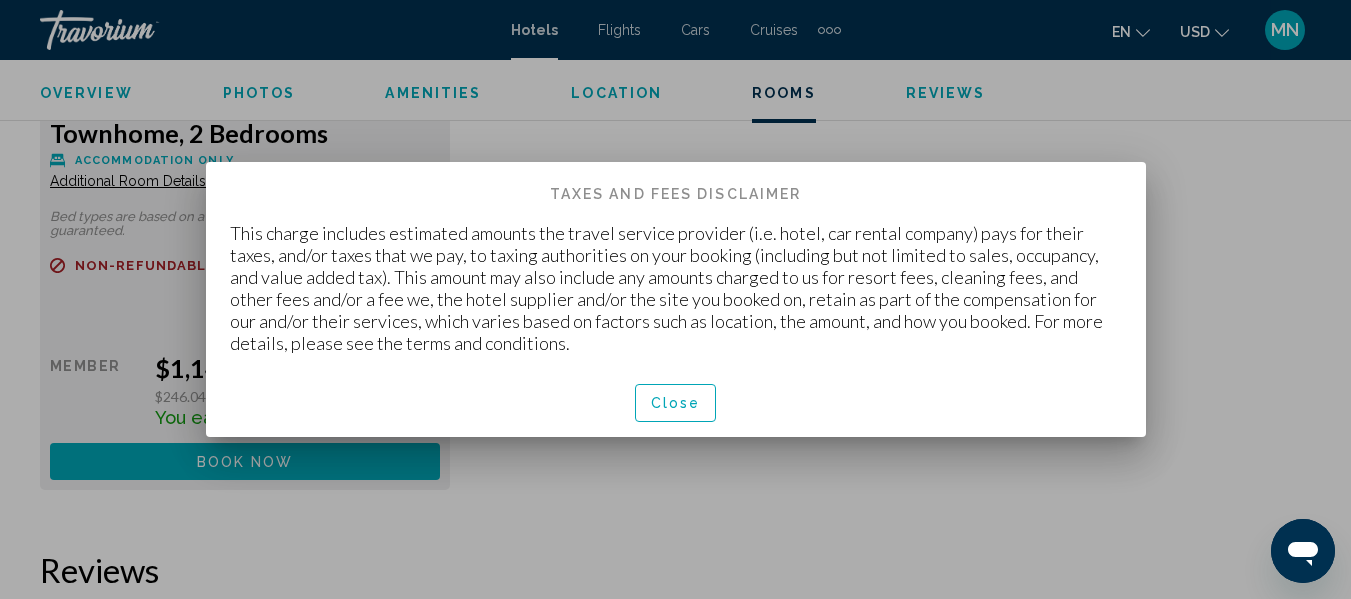 click on "Close" at bounding box center [676, 402] 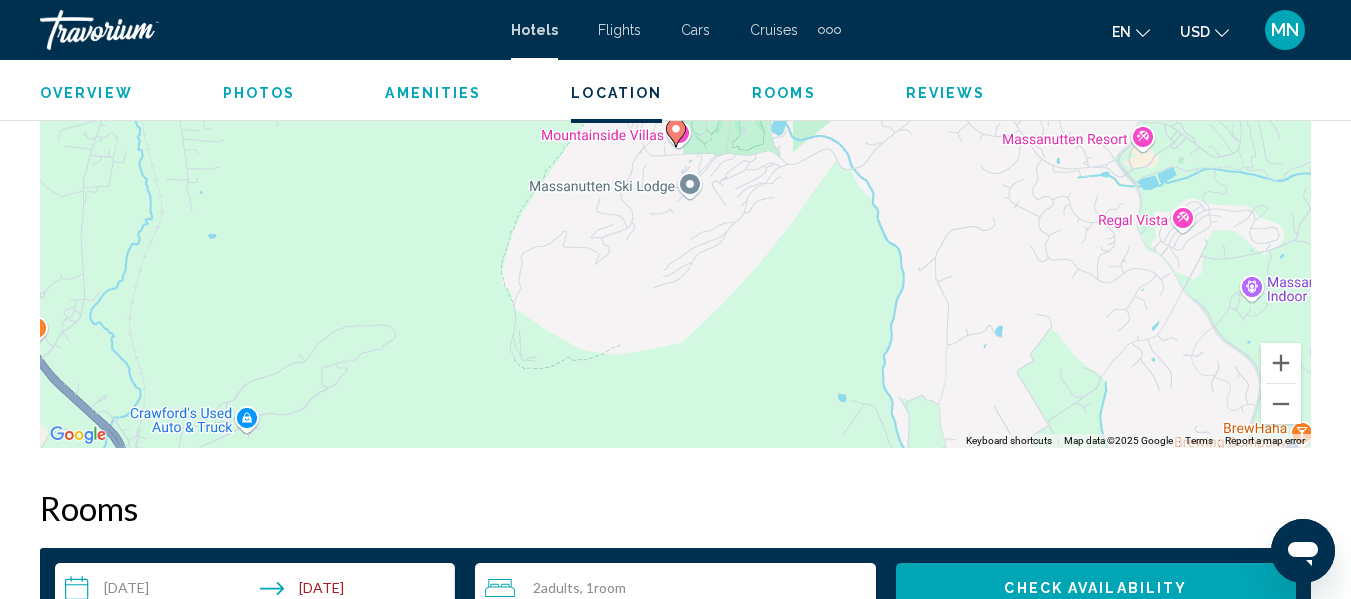 scroll, scrollTop: 2346, scrollLeft: 0, axis: vertical 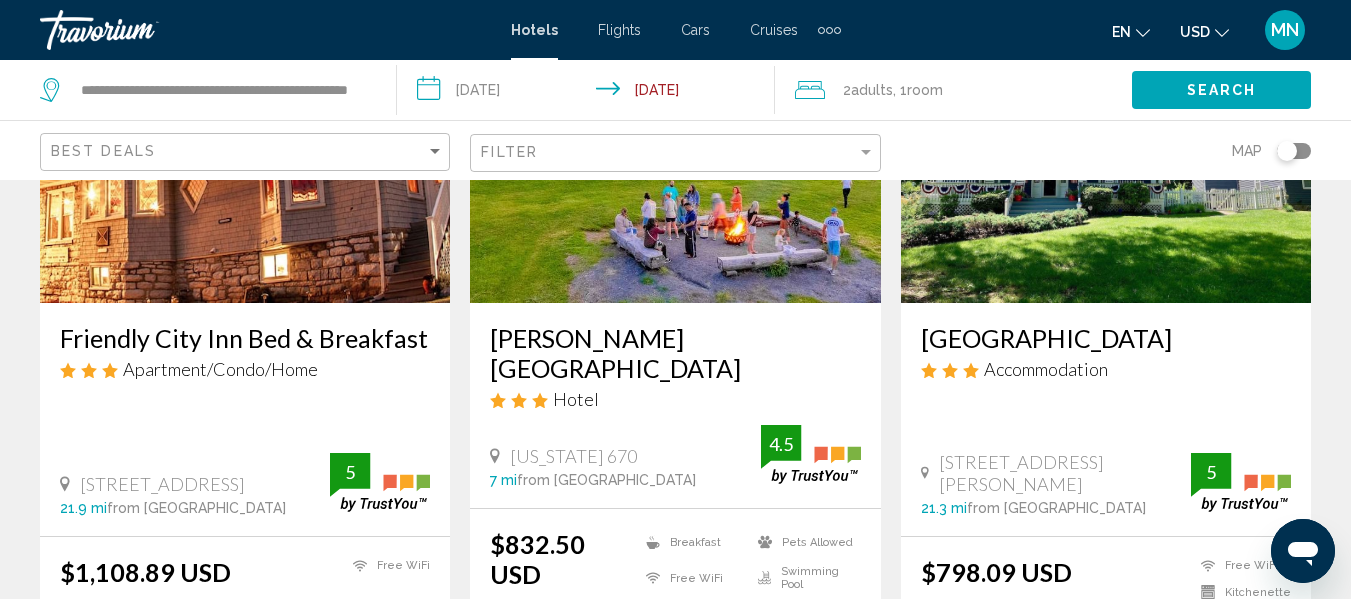 click 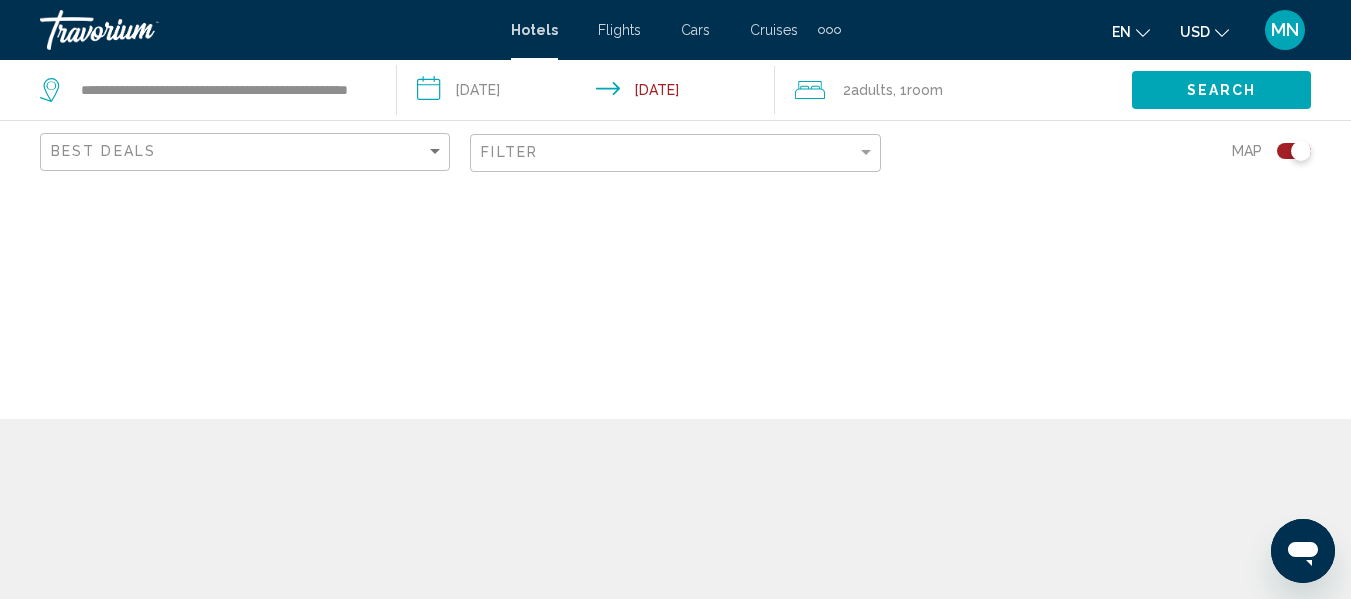 scroll, scrollTop: 0, scrollLeft: 0, axis: both 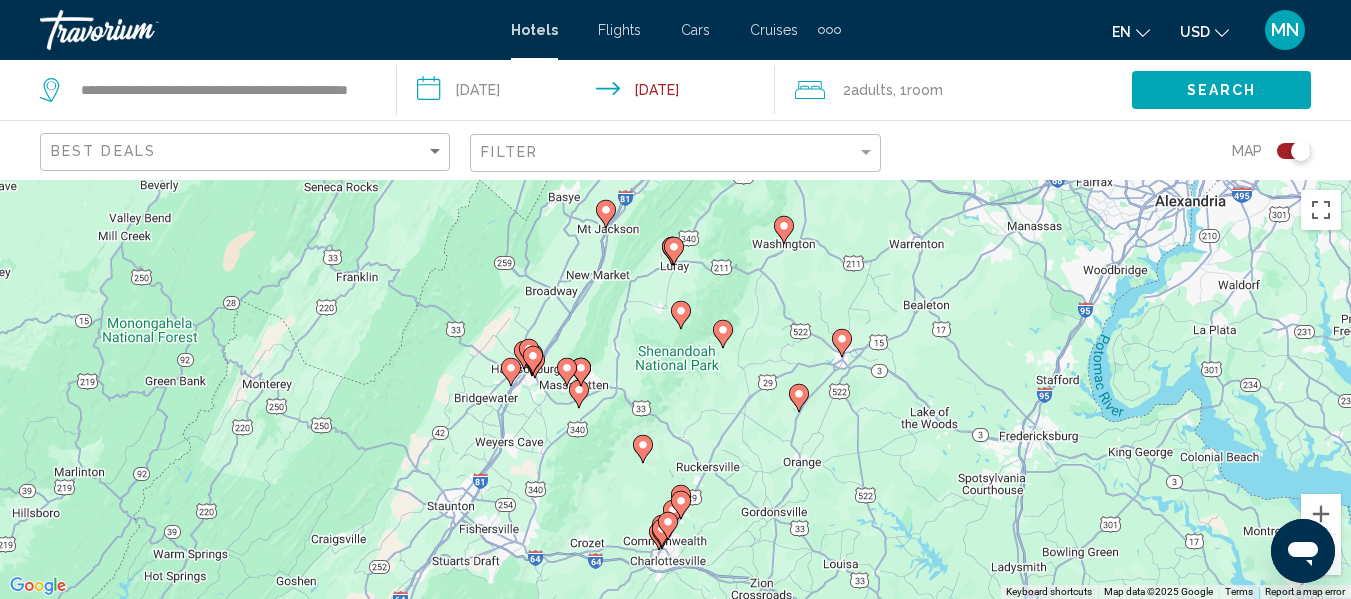type 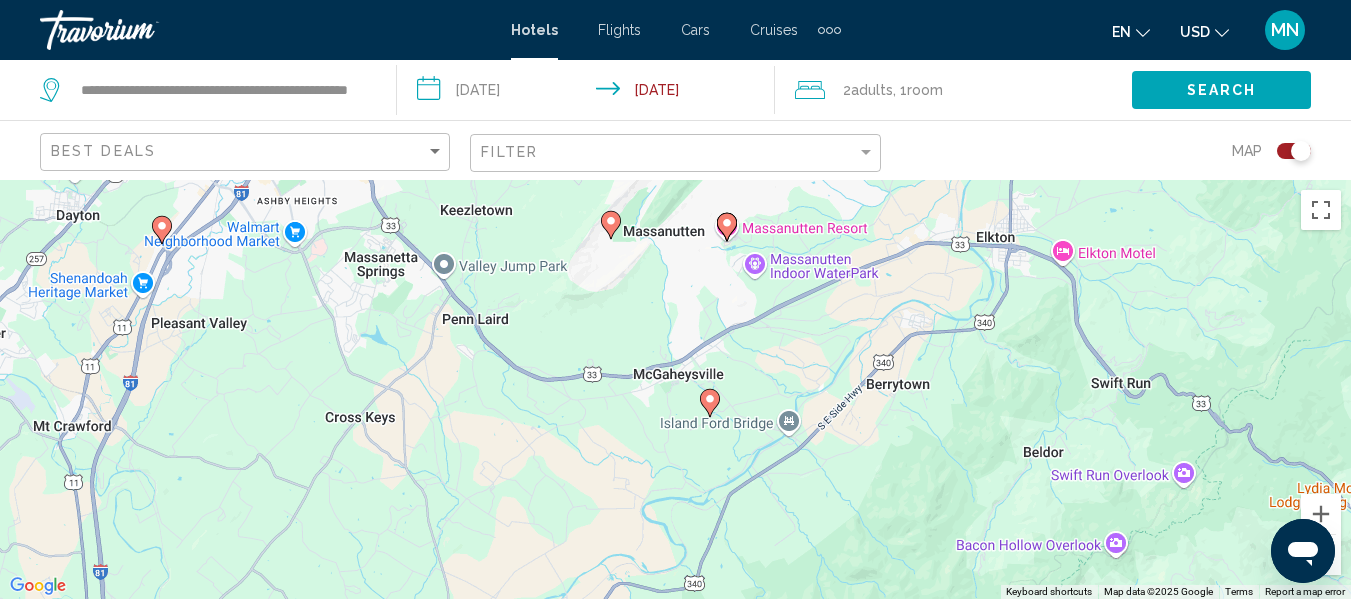 click 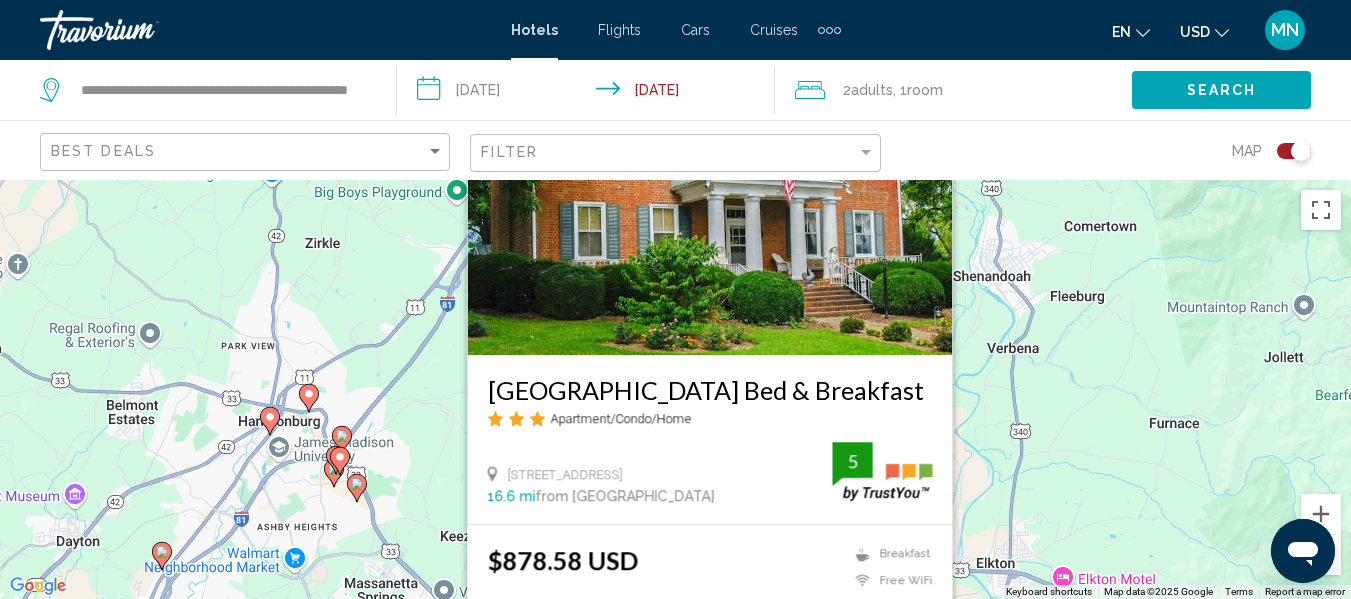 click on "To navigate, press the arrow keys. To activate drag with keyboard, press Alt + Enter. Once in keyboard drag state, use the arrow keys to move the marker. To complete the drag, press the Enter key. To cancel, press Escape.  [GEOGRAPHIC_DATA] Bed & Breakfast
Apartment/Condo/Home
[STREET_ADDRESS] 16.6 mi  from [GEOGRAPHIC_DATA] from hotel 5 $878.58 USD
Breakfast
Free WiFi  5 Select Room" at bounding box center (675, 389) 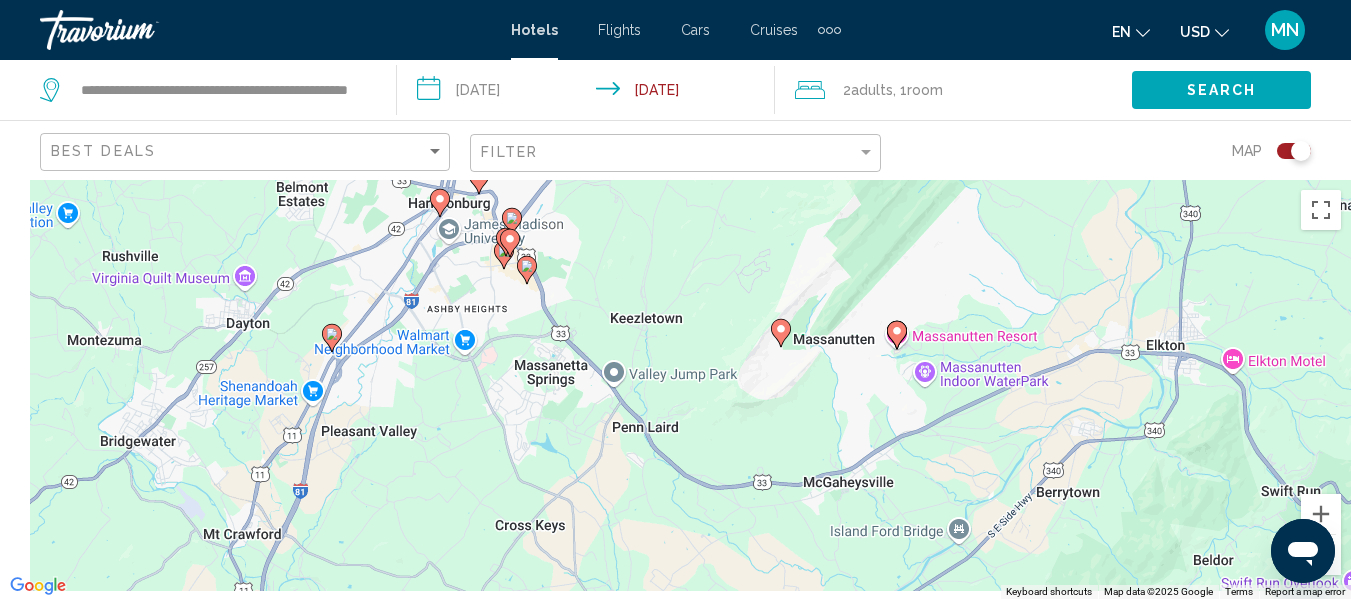 drag, startPoint x: 483, startPoint y: 445, endPoint x: 744, endPoint y: 127, distance: 411.39398 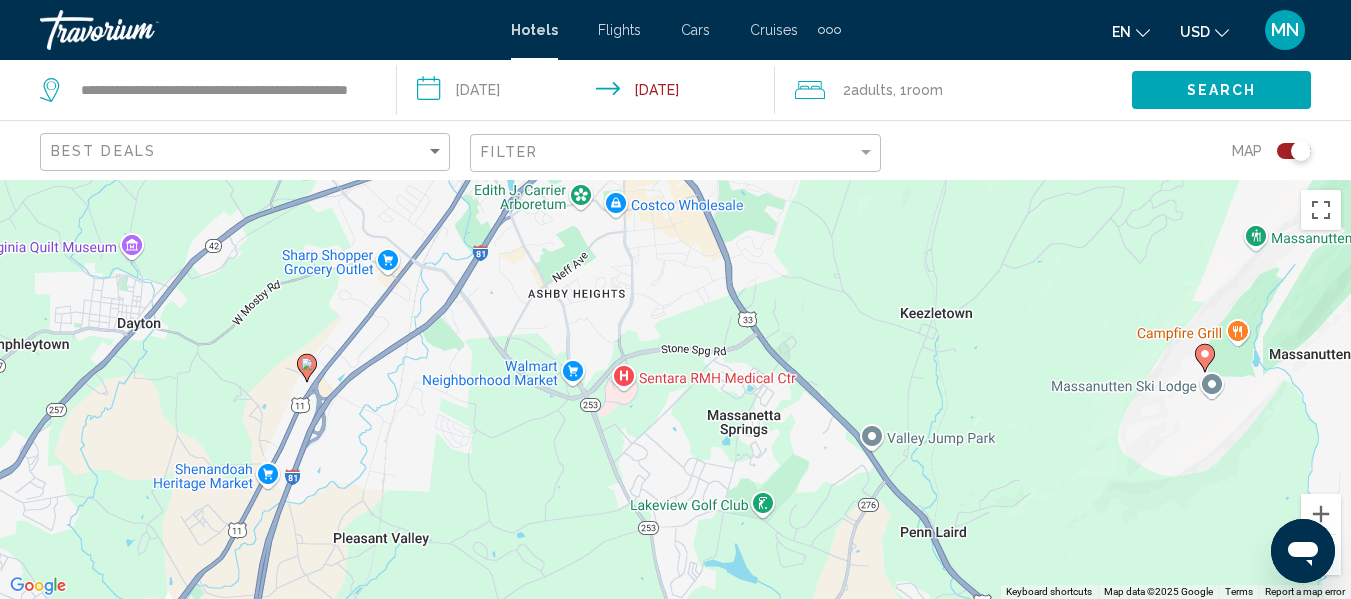 drag, startPoint x: 614, startPoint y: 244, endPoint x: 730, endPoint y: 471, distance: 254.92155 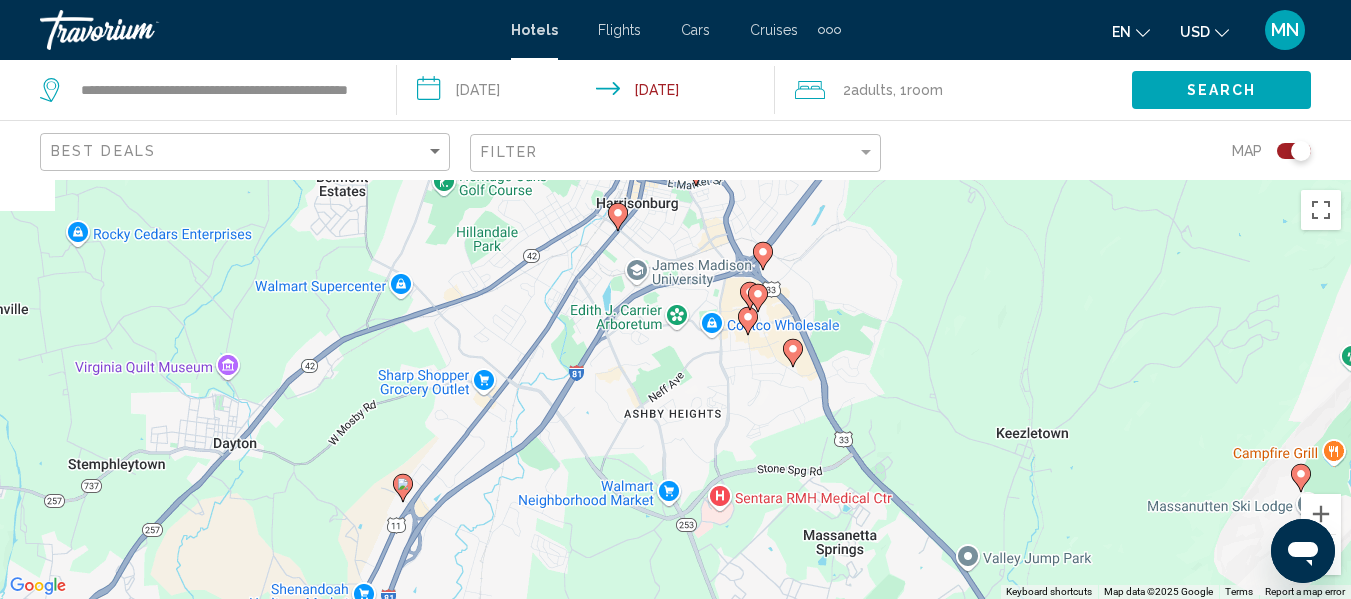 drag, startPoint x: 693, startPoint y: 399, endPoint x: 726, endPoint y: 425, distance: 42.0119 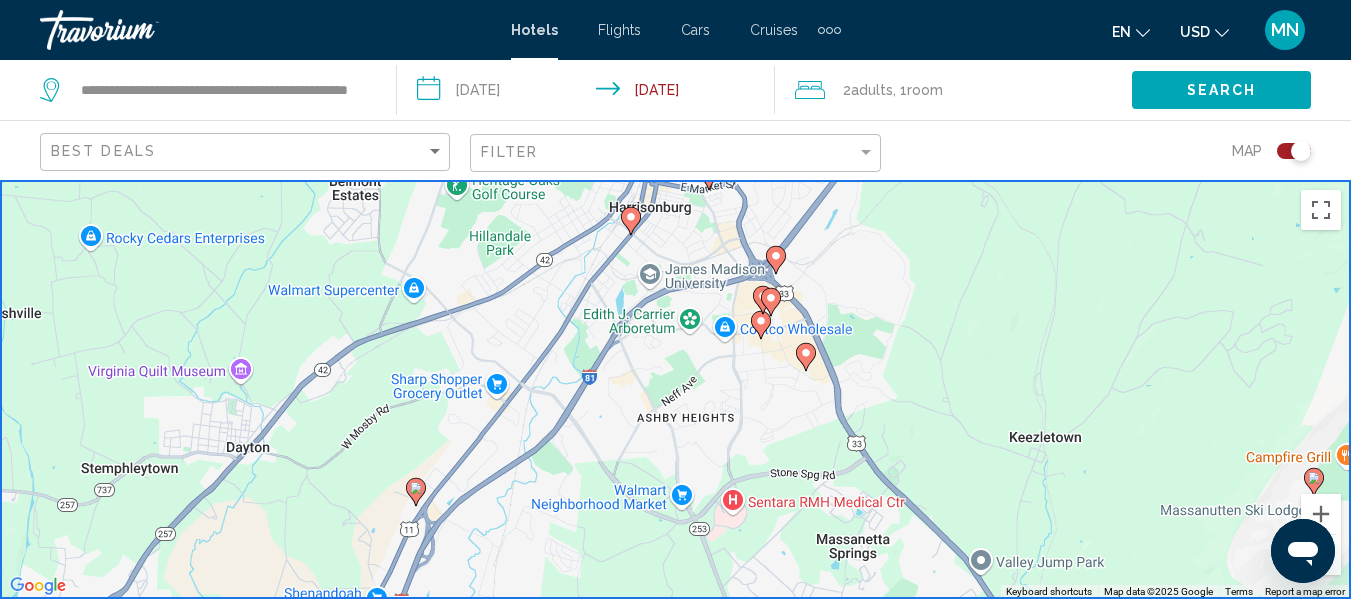 click 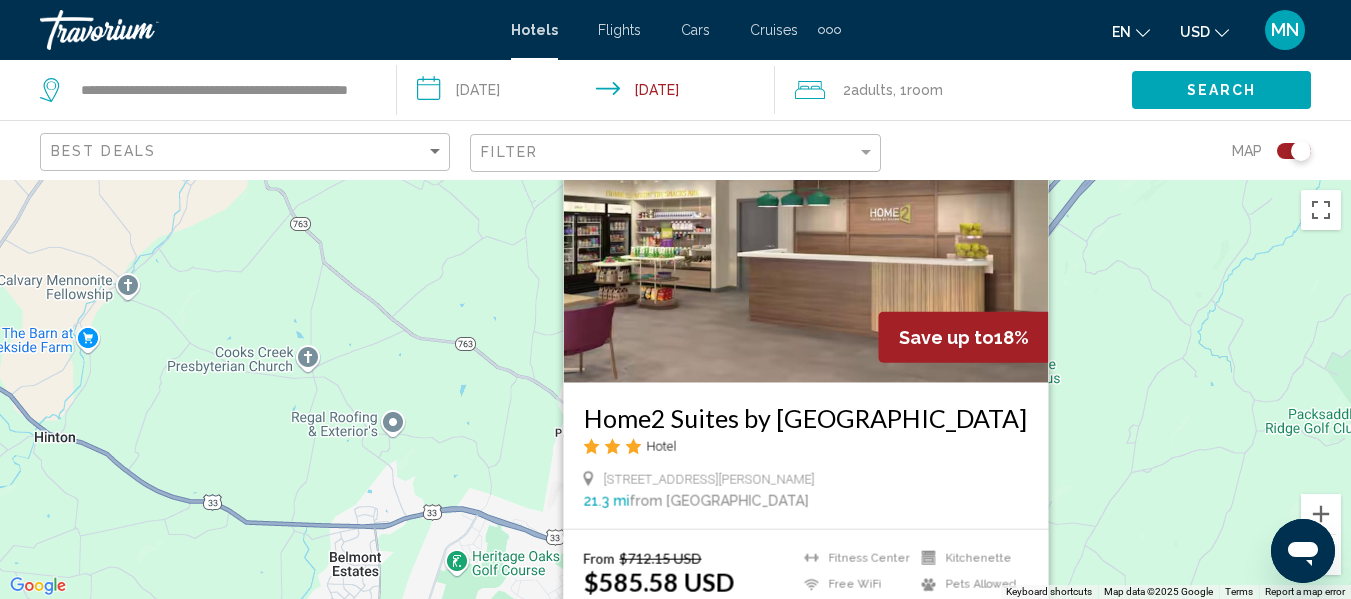 click on "To navigate, press the arrow keys. To activate drag with keyboard, press Alt + Enter. Once in keyboard drag state, use the arrow keys to move the marker. To complete the drag, press the Enter key. To cancel, press Escape. Save up to  18%   Home2 Suites by [GEOGRAPHIC_DATA]
Hotel
[STREET_ADDRESS][PERSON_NAME] 21.3 mi  from [GEOGRAPHIC_DATA] from hotel From $712.15 USD $585.58 USD  You save  $126.57 USD
[GEOGRAPHIC_DATA]
Free WiFi
Kitchenette
Kitchenette
Pets Allowed" at bounding box center [675, 389] 